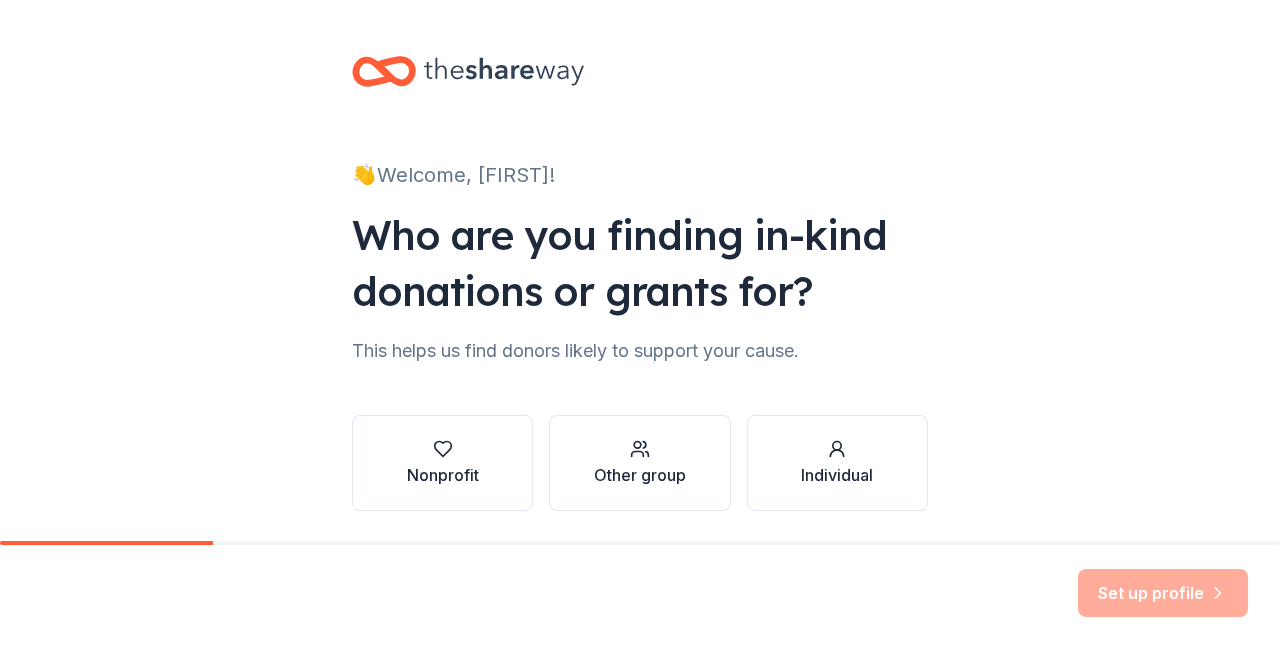 scroll, scrollTop: 0, scrollLeft: 0, axis: both 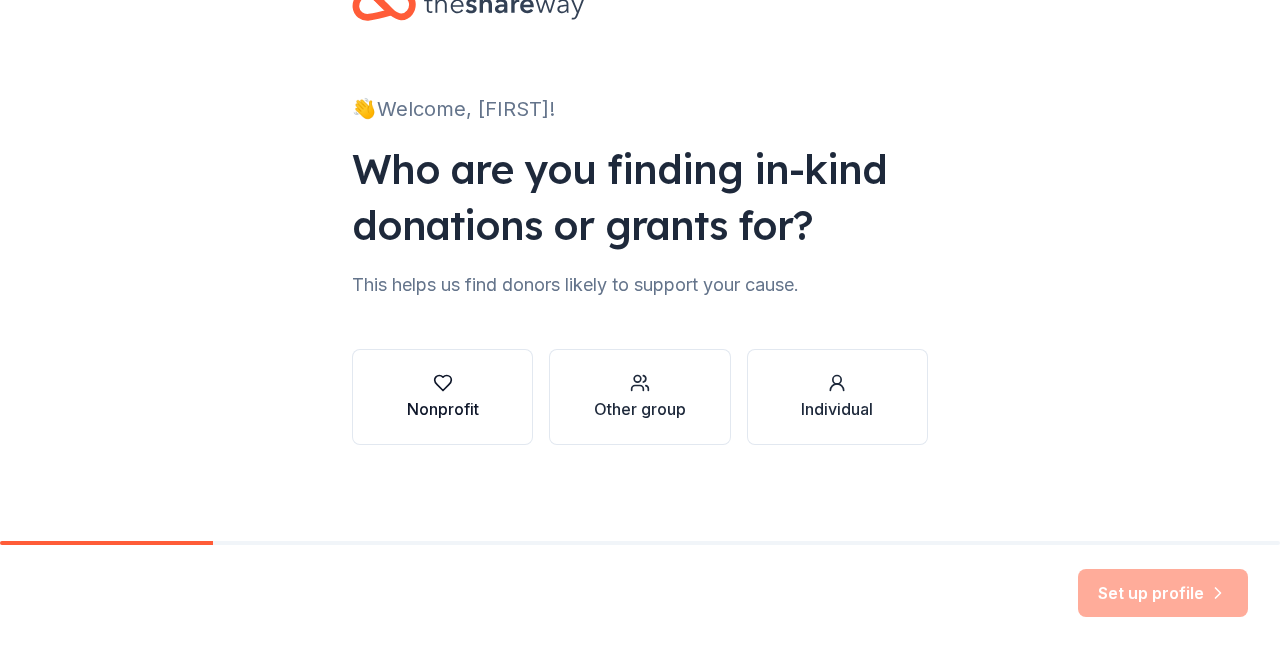 click on "Nonprofit" at bounding box center [442, 397] 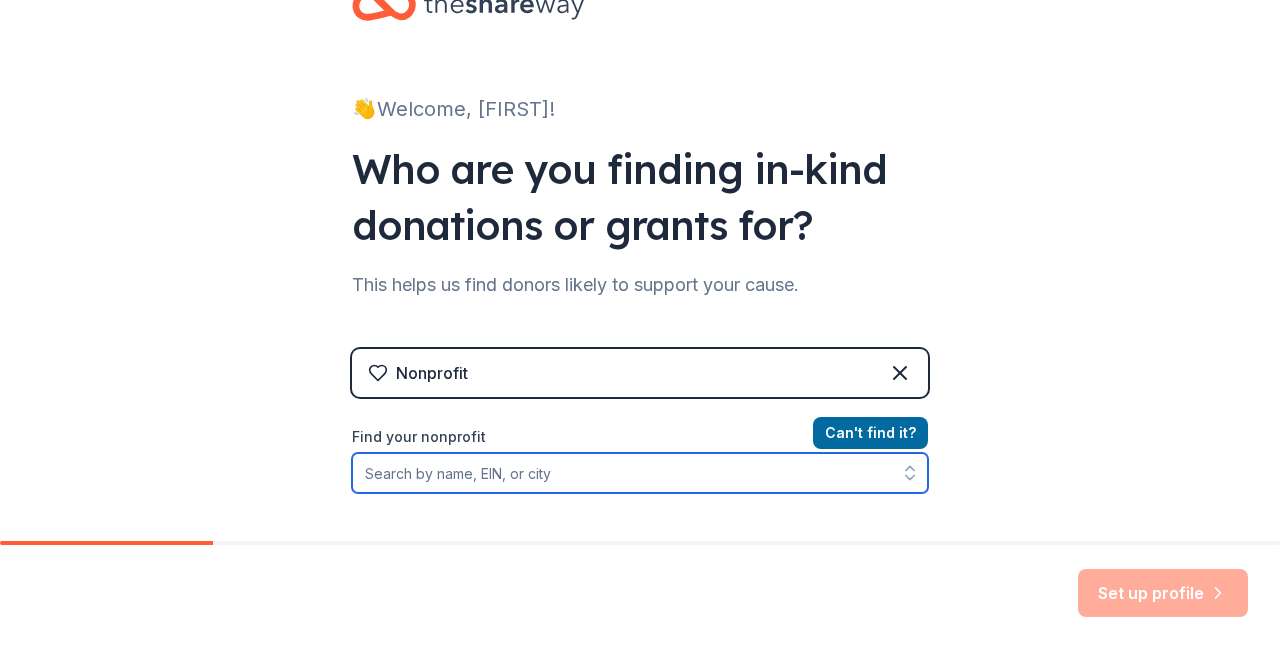 click on "Find your nonprofit" at bounding box center (640, 473) 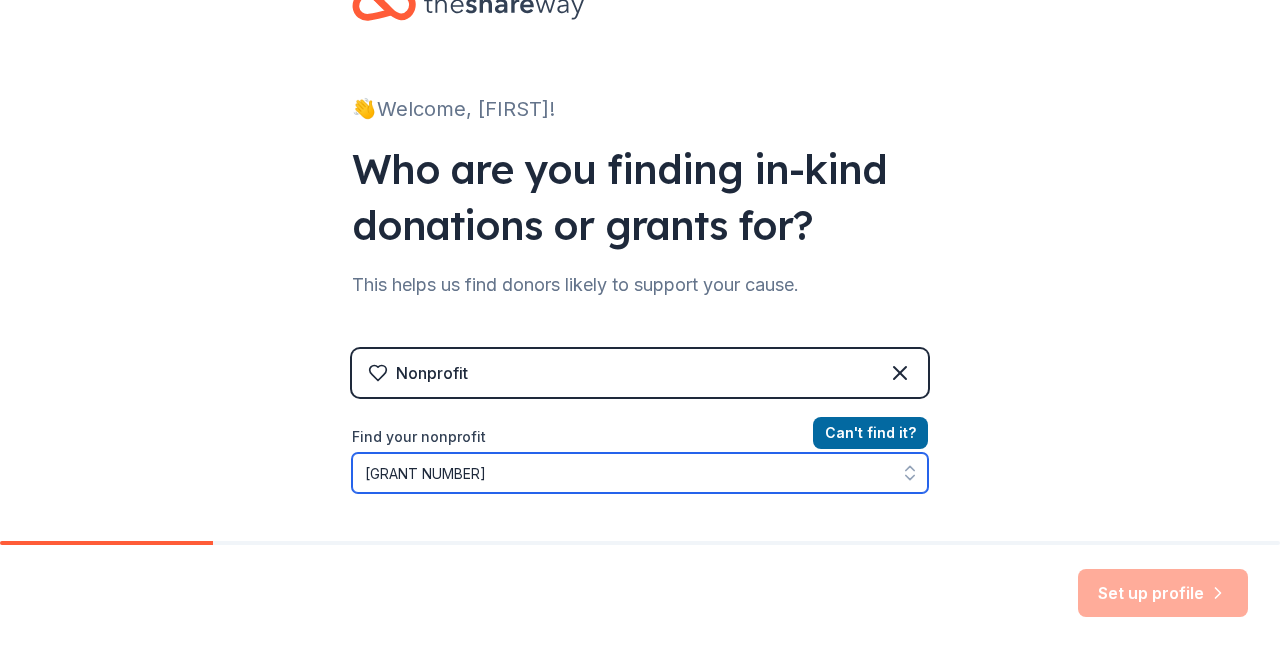 scroll, scrollTop: 118, scrollLeft: 0, axis: vertical 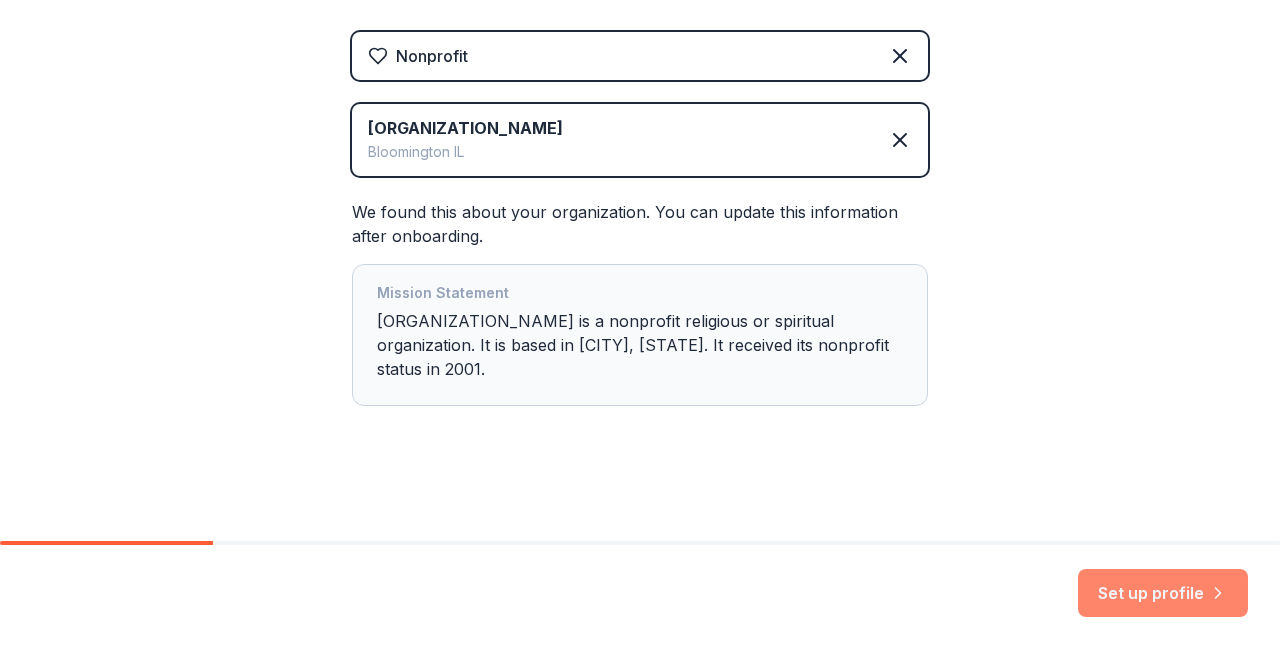 click on "Set up profile" at bounding box center (1163, 593) 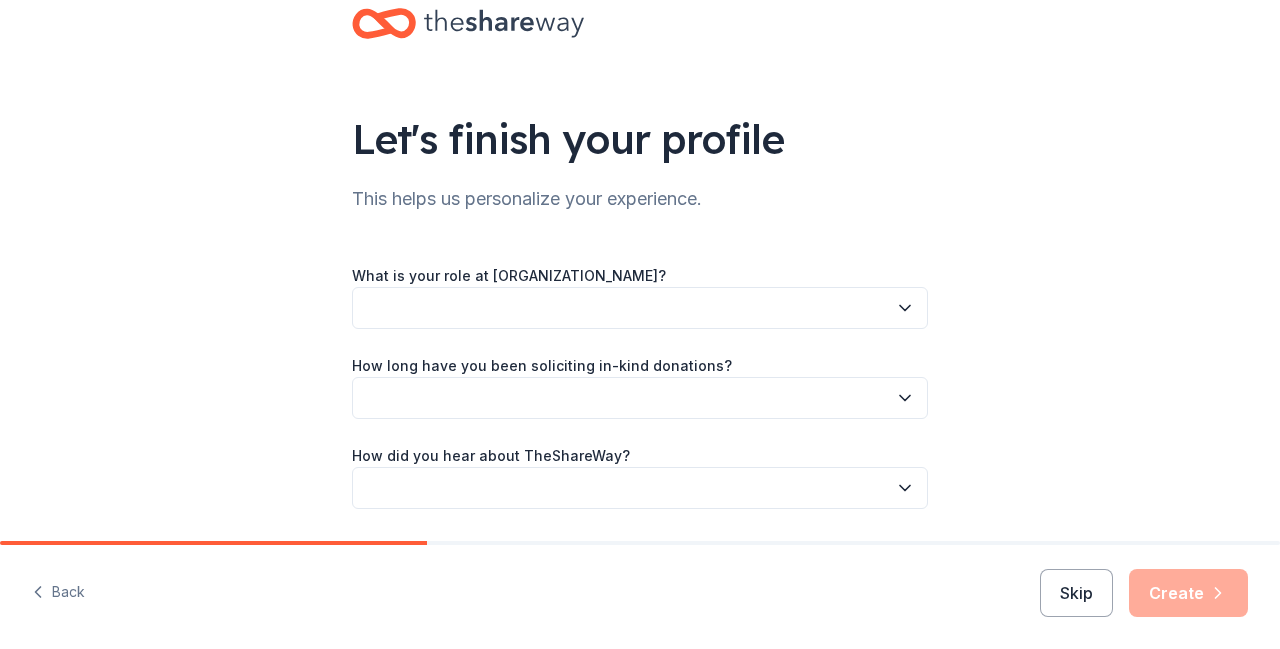 scroll, scrollTop: 49, scrollLeft: 0, axis: vertical 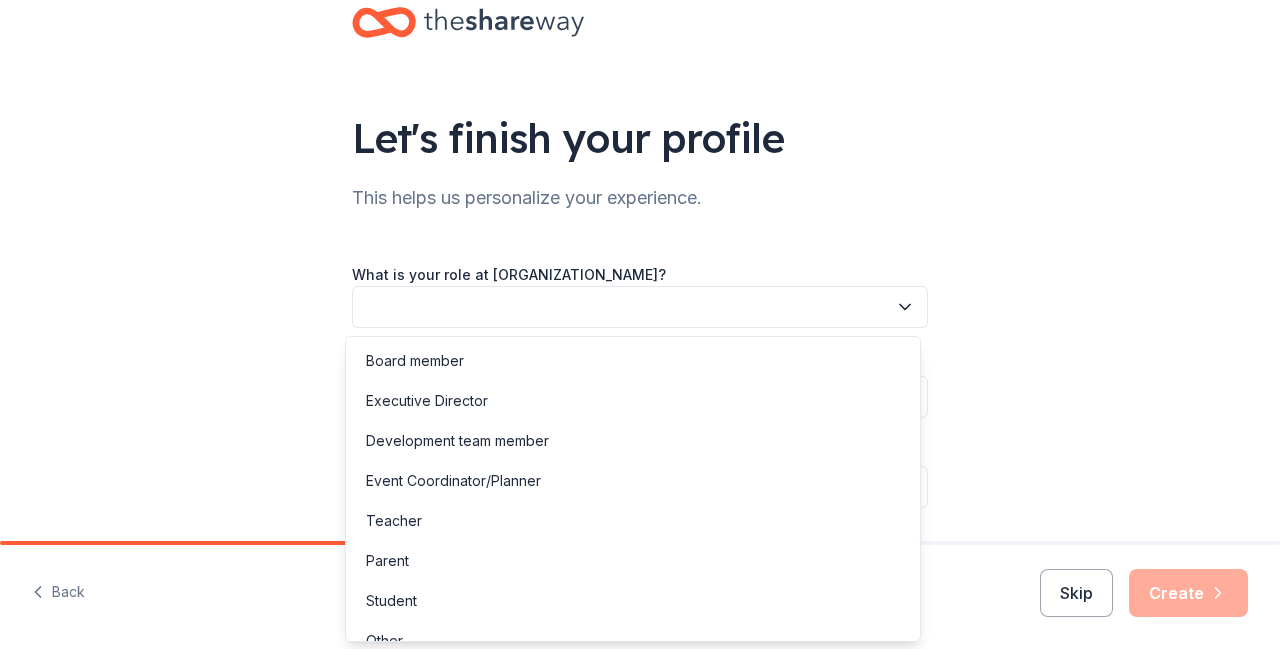 click at bounding box center (640, 307) 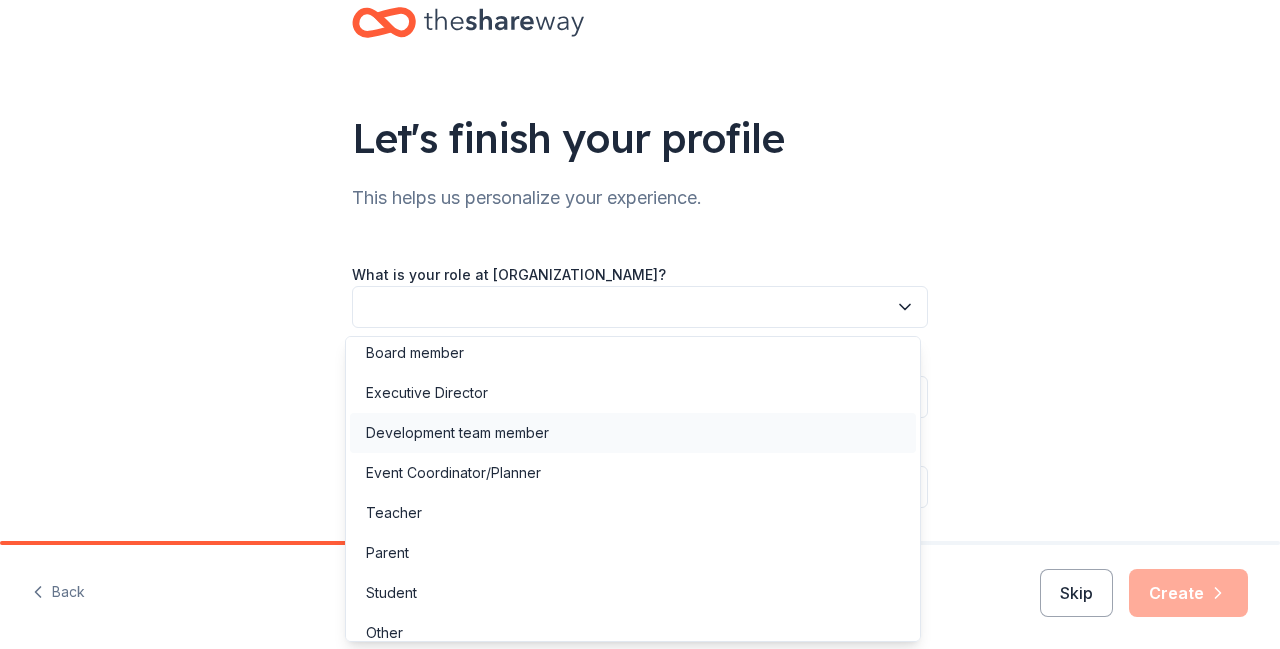 scroll, scrollTop: 23, scrollLeft: 0, axis: vertical 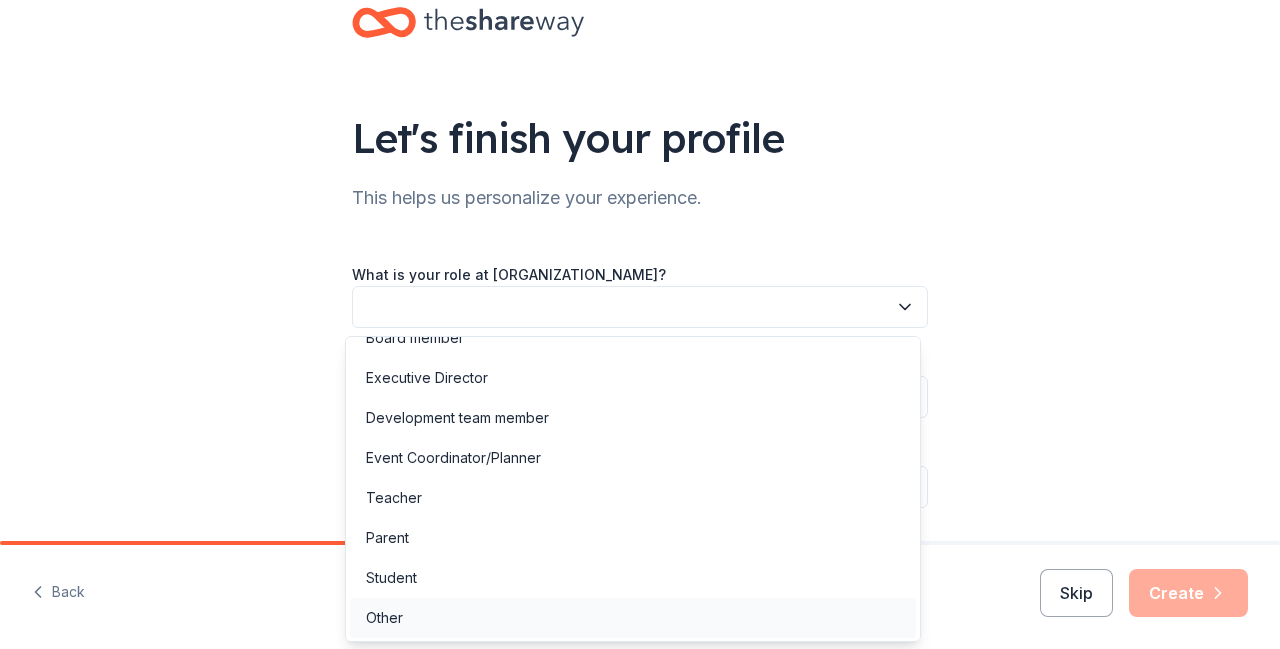 click on "Other" at bounding box center [384, 618] 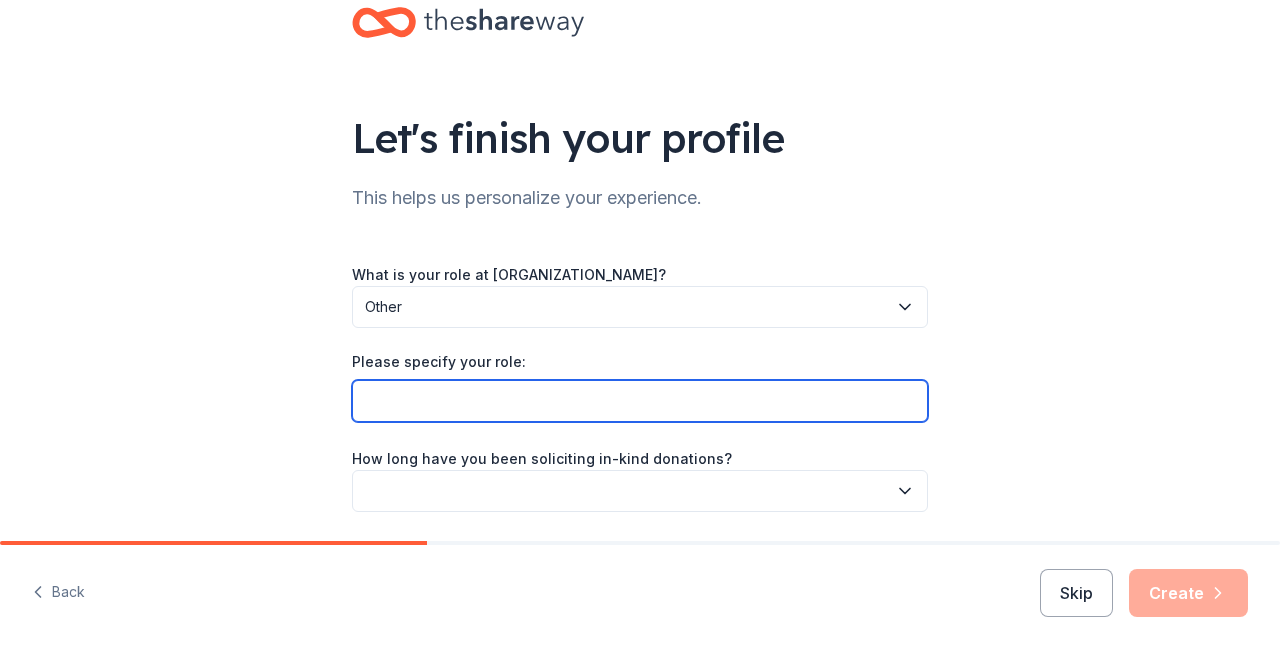 click on "Please specify your role:" at bounding box center [640, 401] 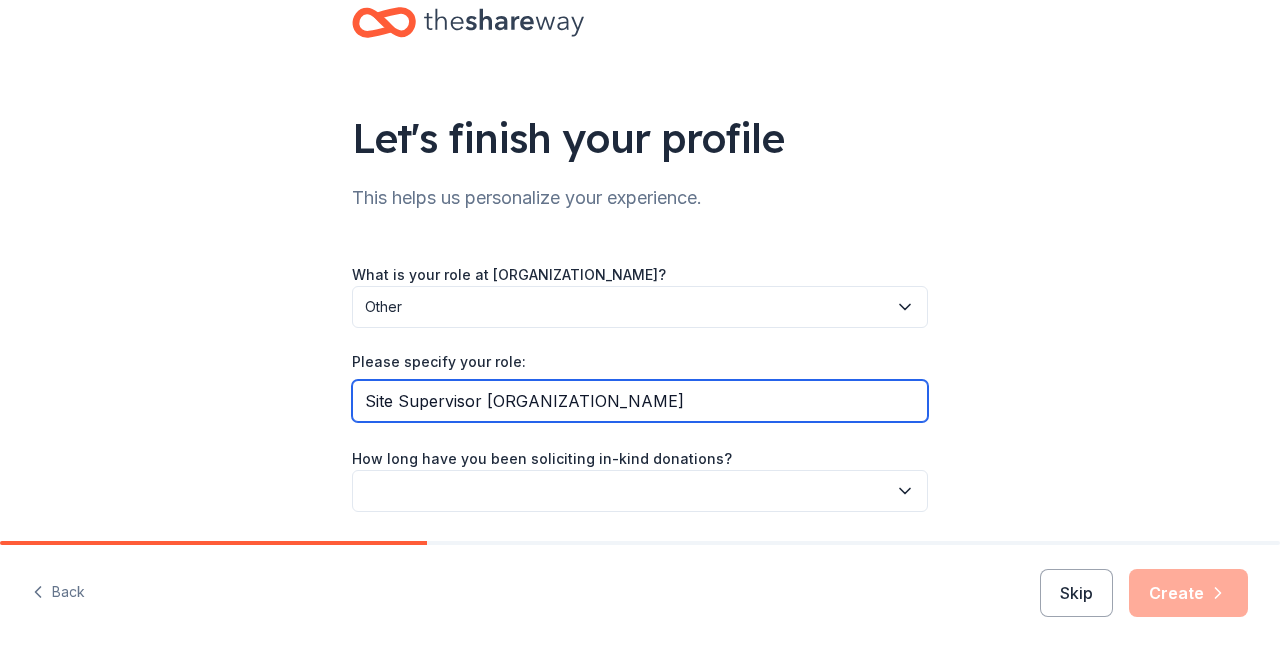 type on "Site Supervisor [ORGANIZATION_NAME]" 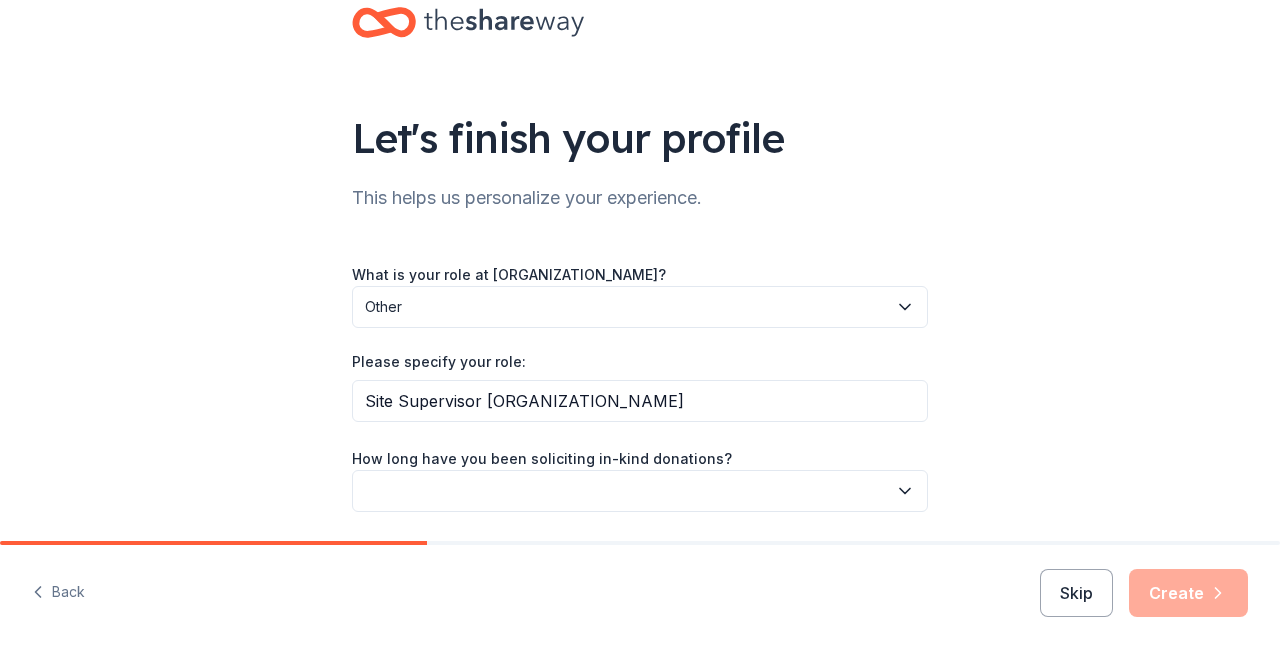 click at bounding box center (640, 491) 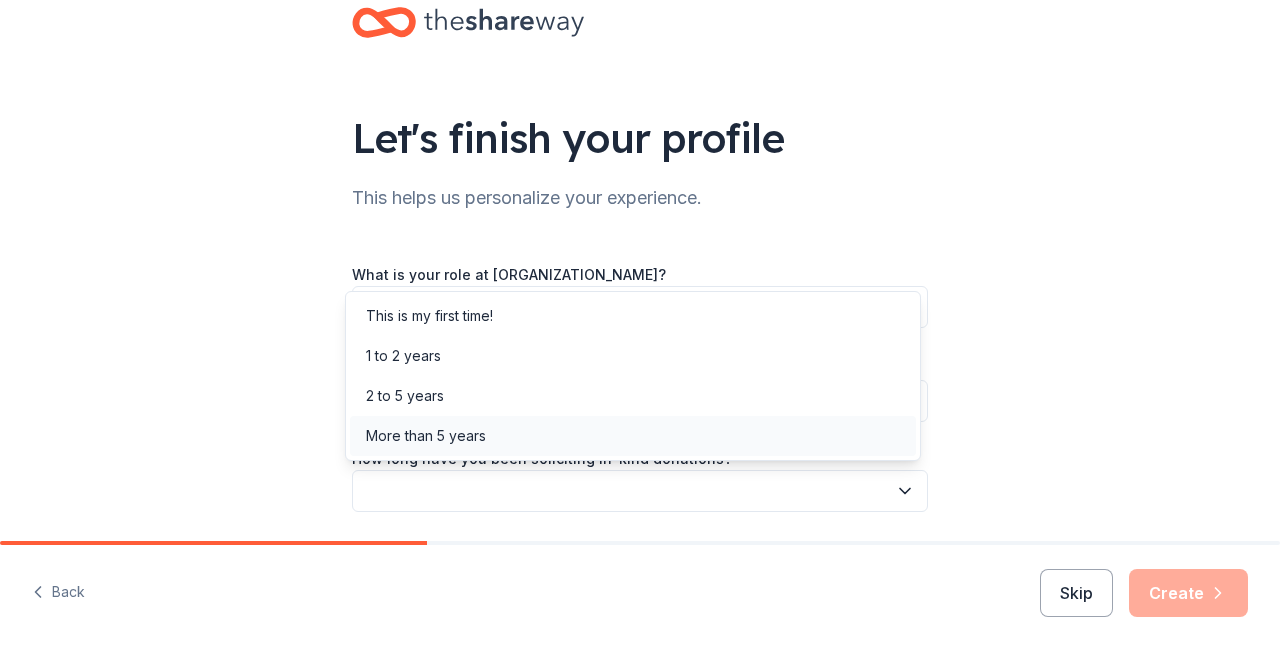 click on "More than 5 years" at bounding box center (426, 436) 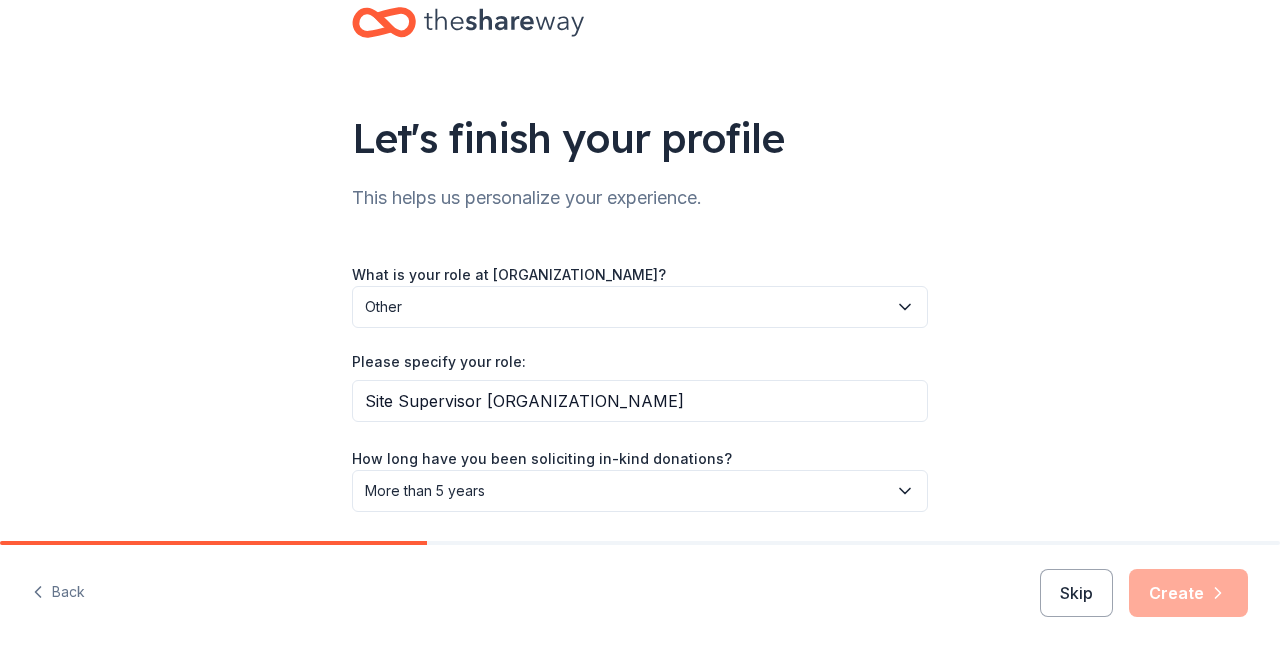 scroll, scrollTop: 204, scrollLeft: 0, axis: vertical 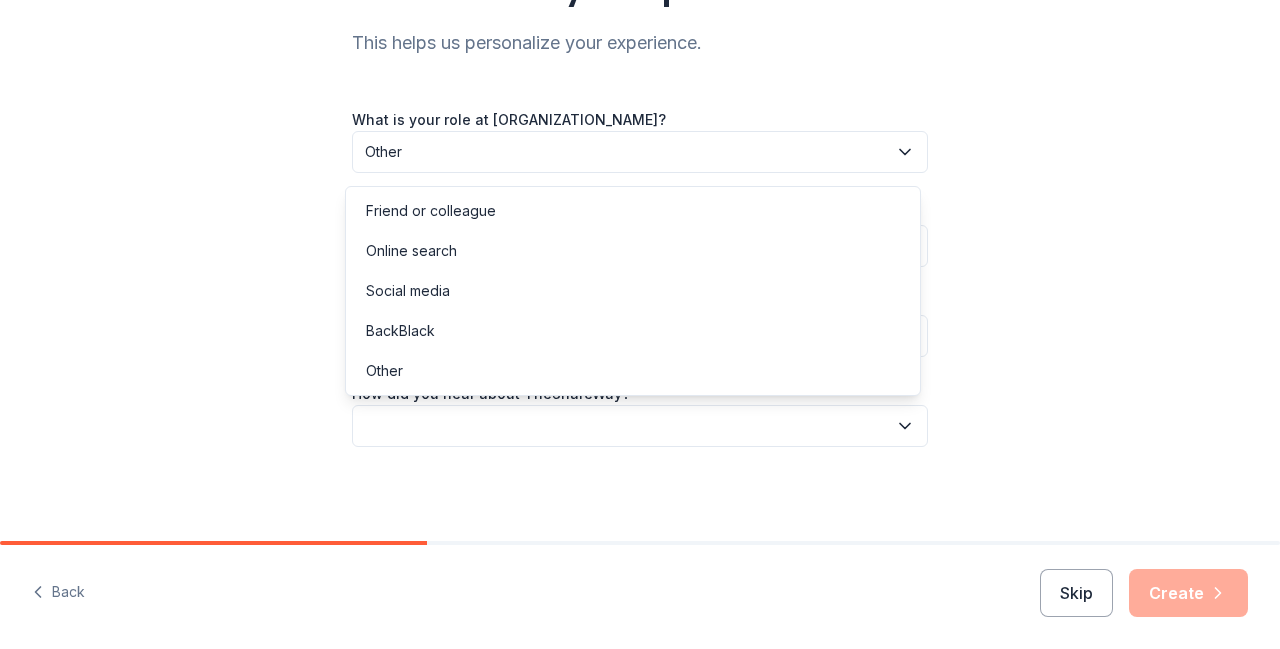 click at bounding box center (640, 426) 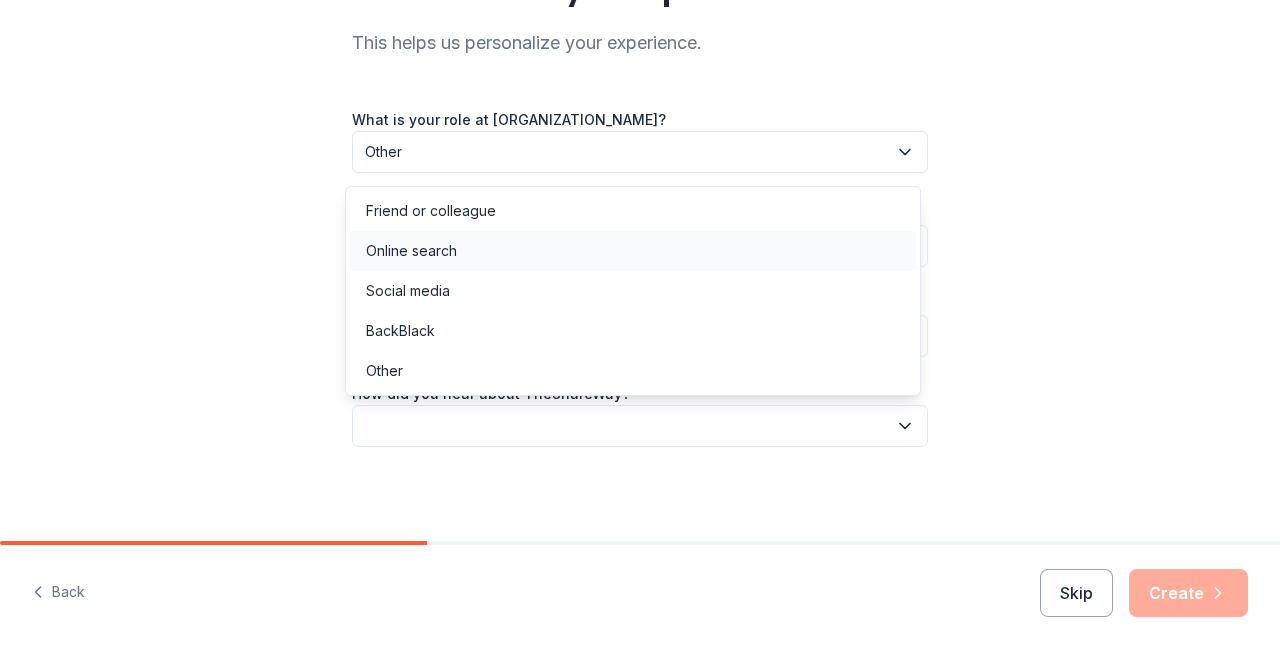 click on "Online search" at bounding box center (633, 251) 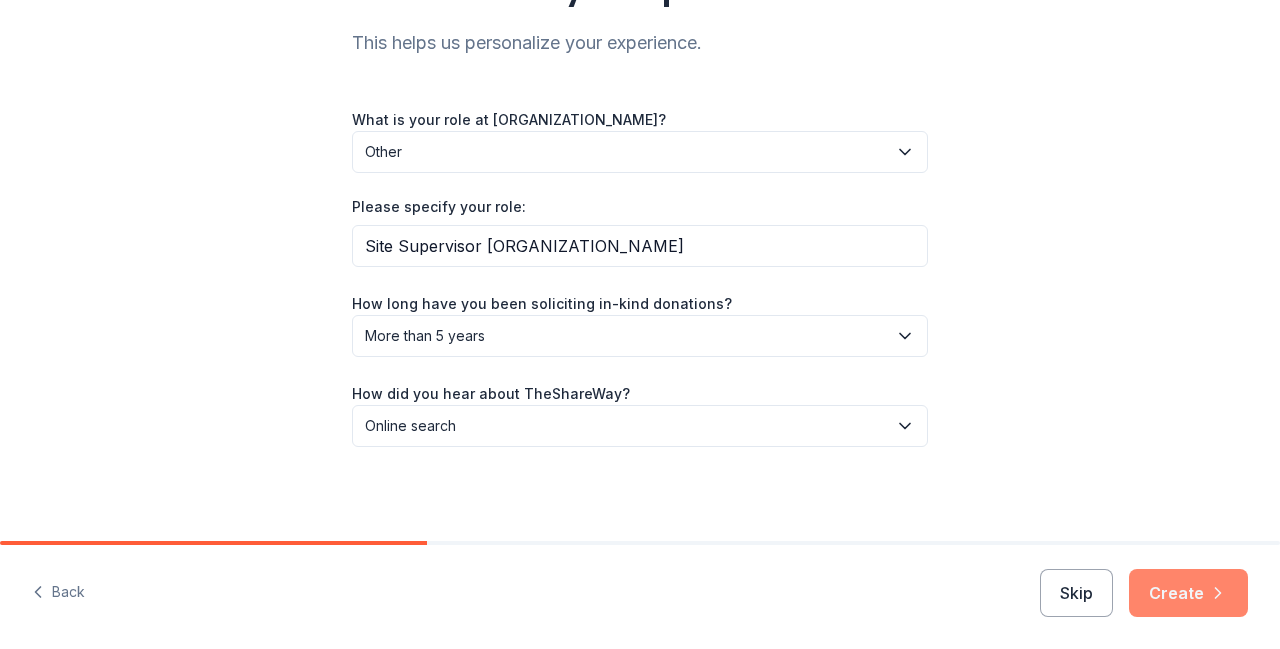 click on "Create" at bounding box center [1188, 593] 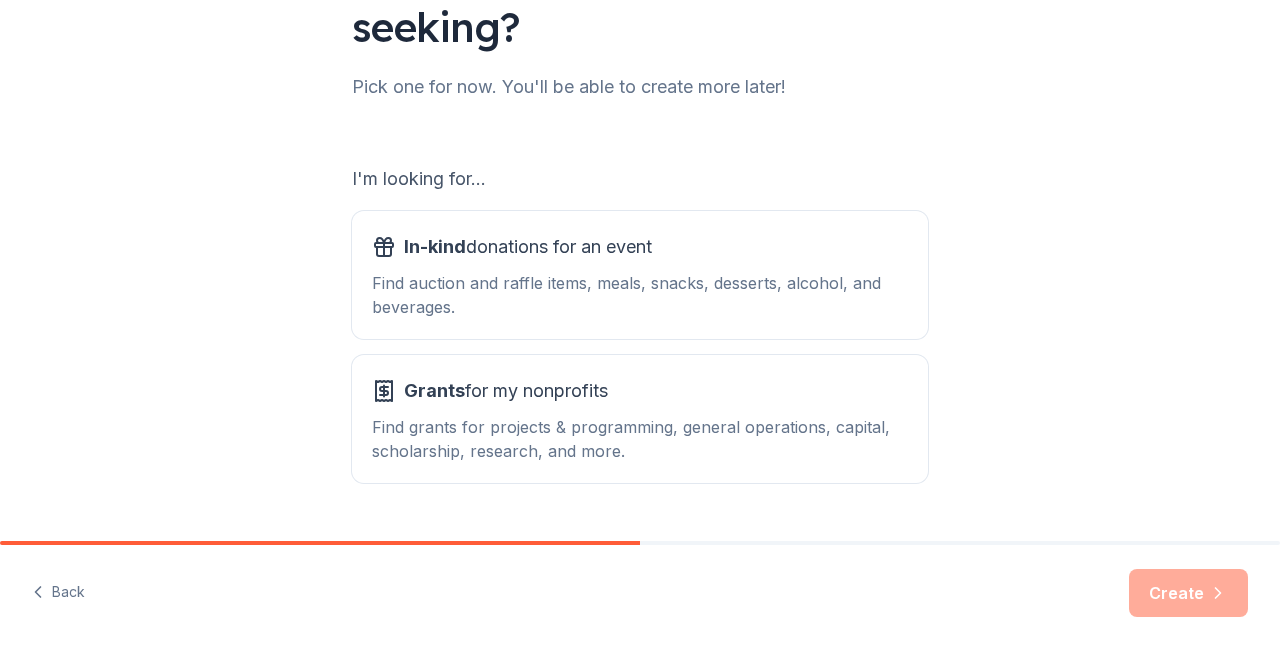 scroll, scrollTop: 228, scrollLeft: 0, axis: vertical 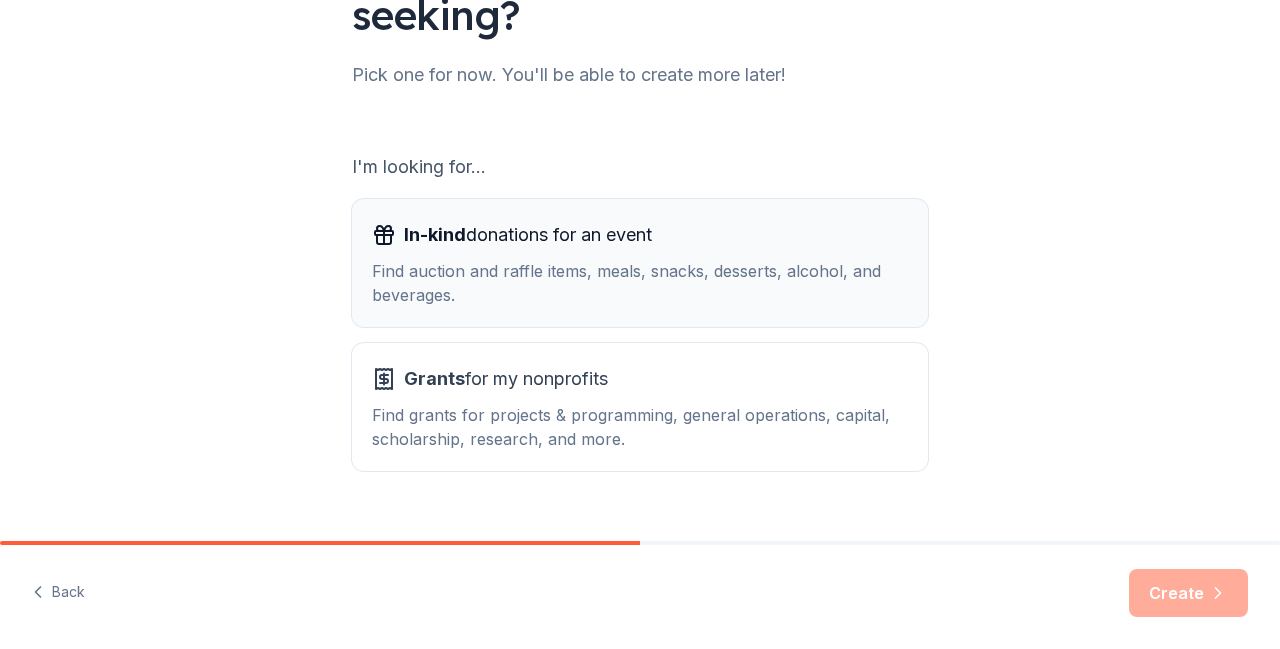click on "Find auction and raffle items, meals, snacks, desserts, alcohol, and beverages." at bounding box center [640, 283] 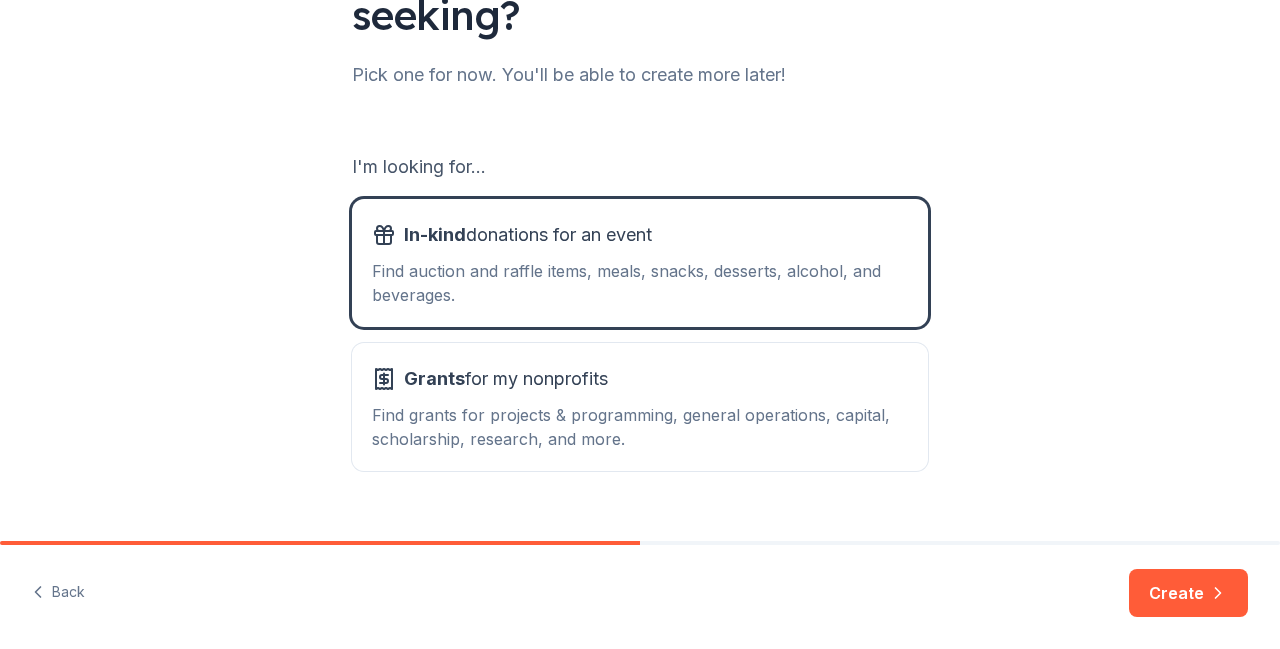 scroll, scrollTop: 266, scrollLeft: 0, axis: vertical 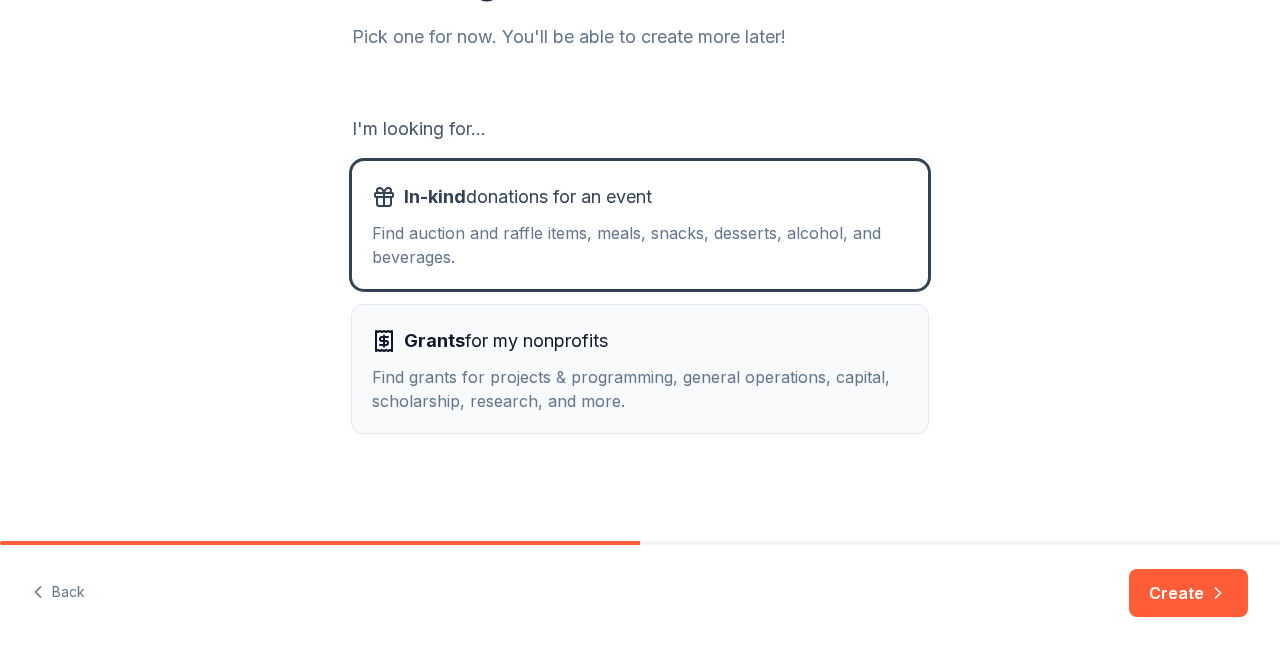click on "Find grants for projects & programming, general operations, capital, scholarship, research, and more." at bounding box center [640, 389] 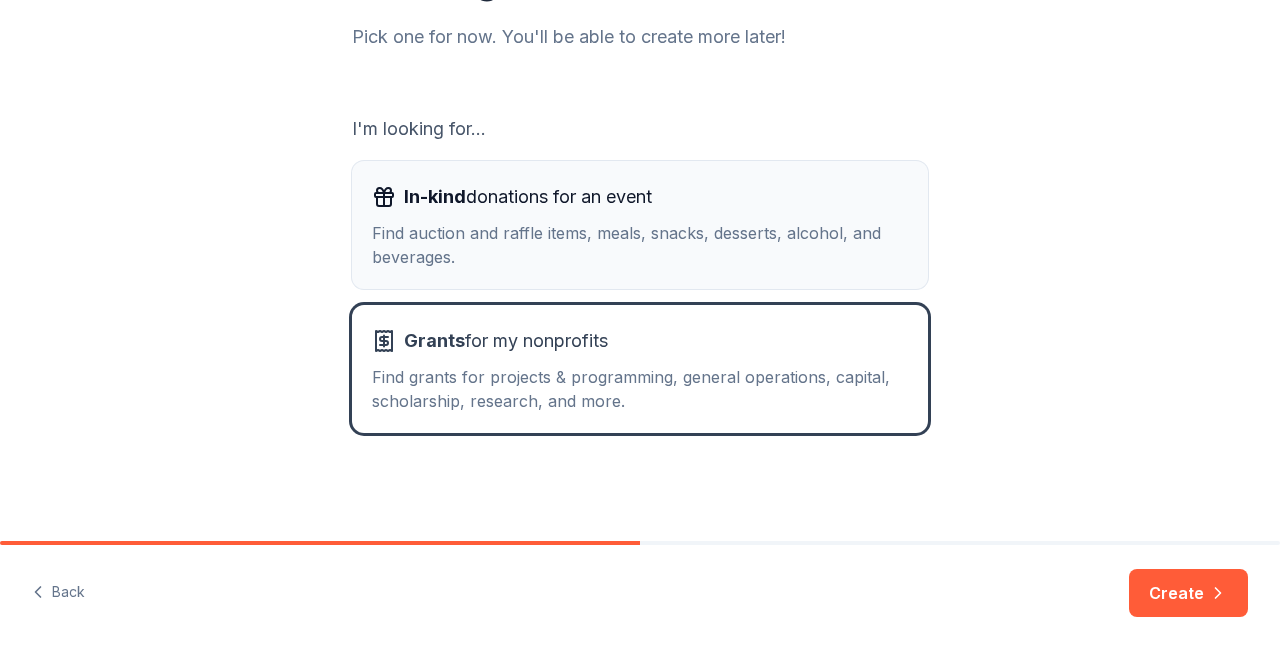 click on "In-kind  donations for an event Find auction and raffle items, meals, snacks, desserts, alcohol, and beverages." at bounding box center (640, 225) 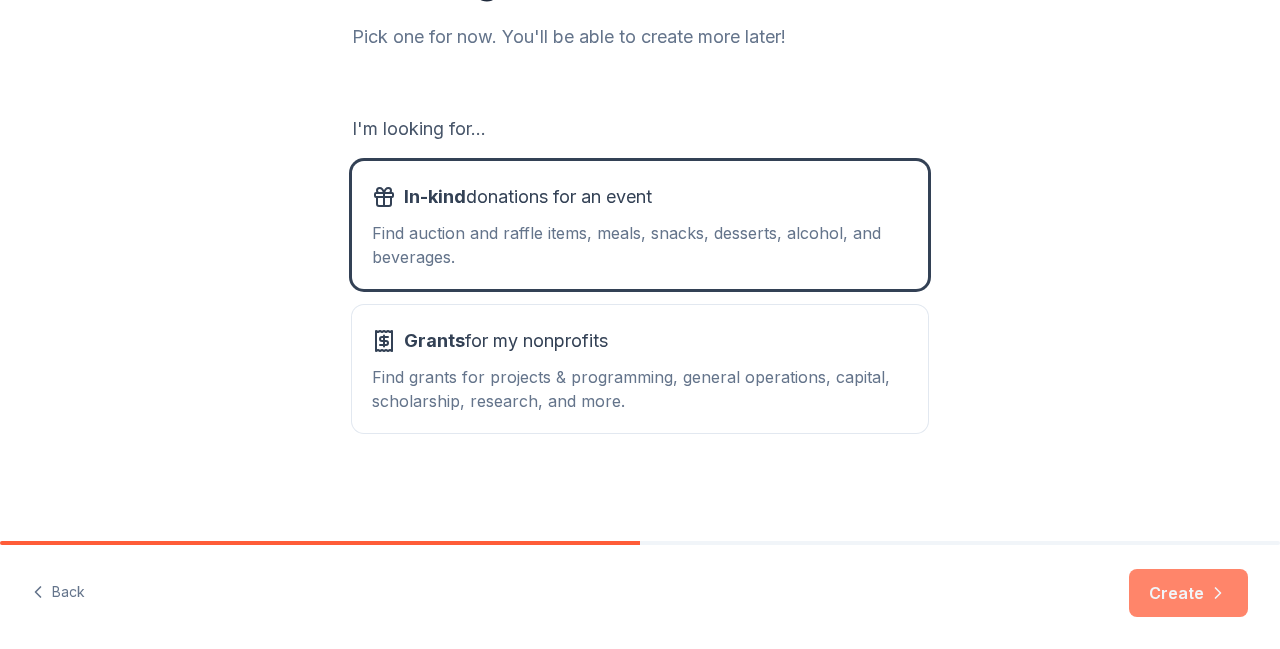 click on "Create" at bounding box center [1188, 593] 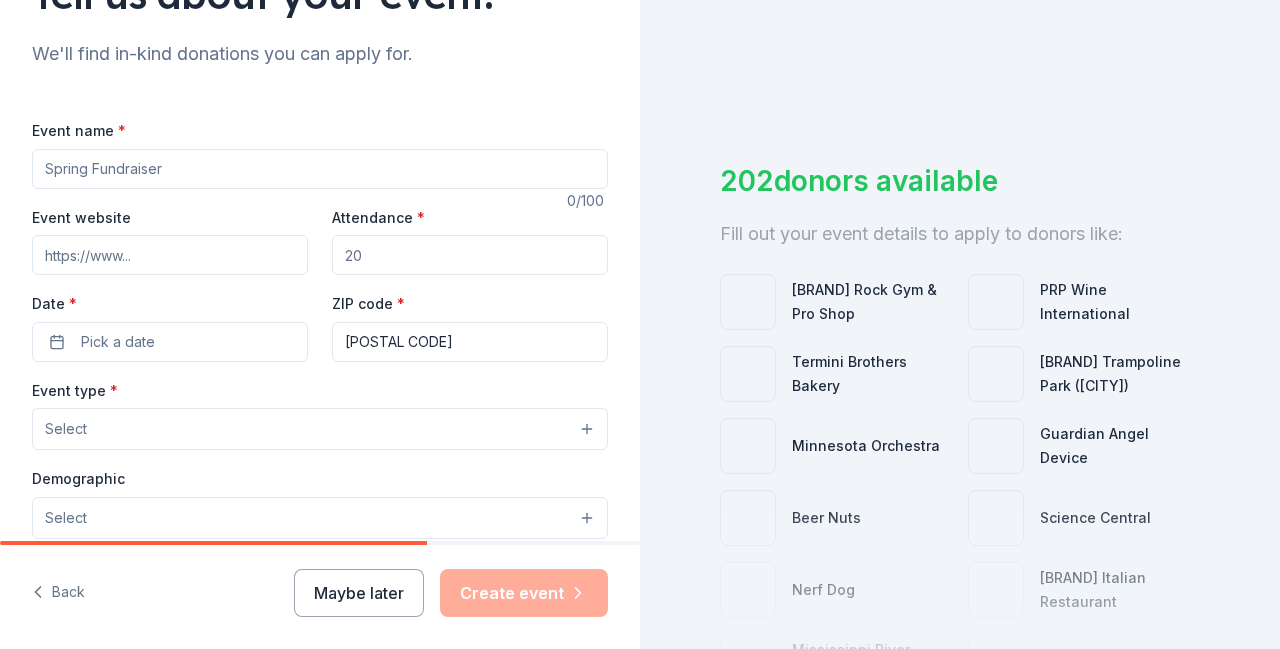 scroll, scrollTop: 194, scrollLeft: 0, axis: vertical 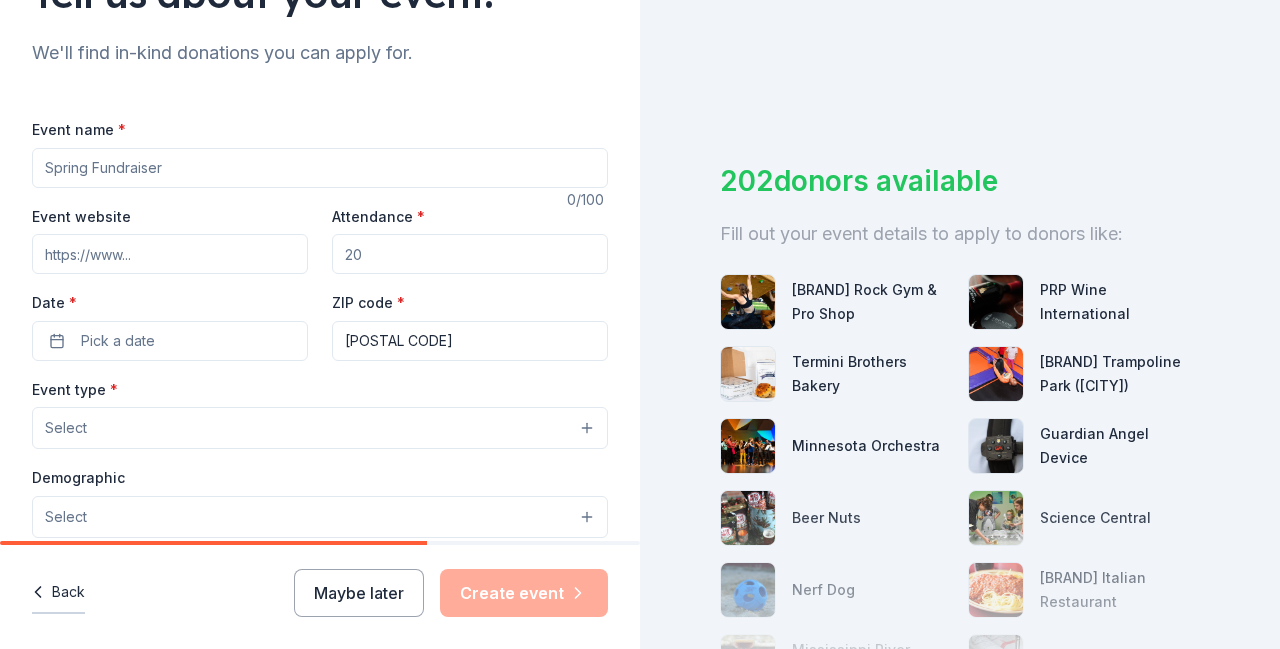 click on "Back" at bounding box center (58, 593) 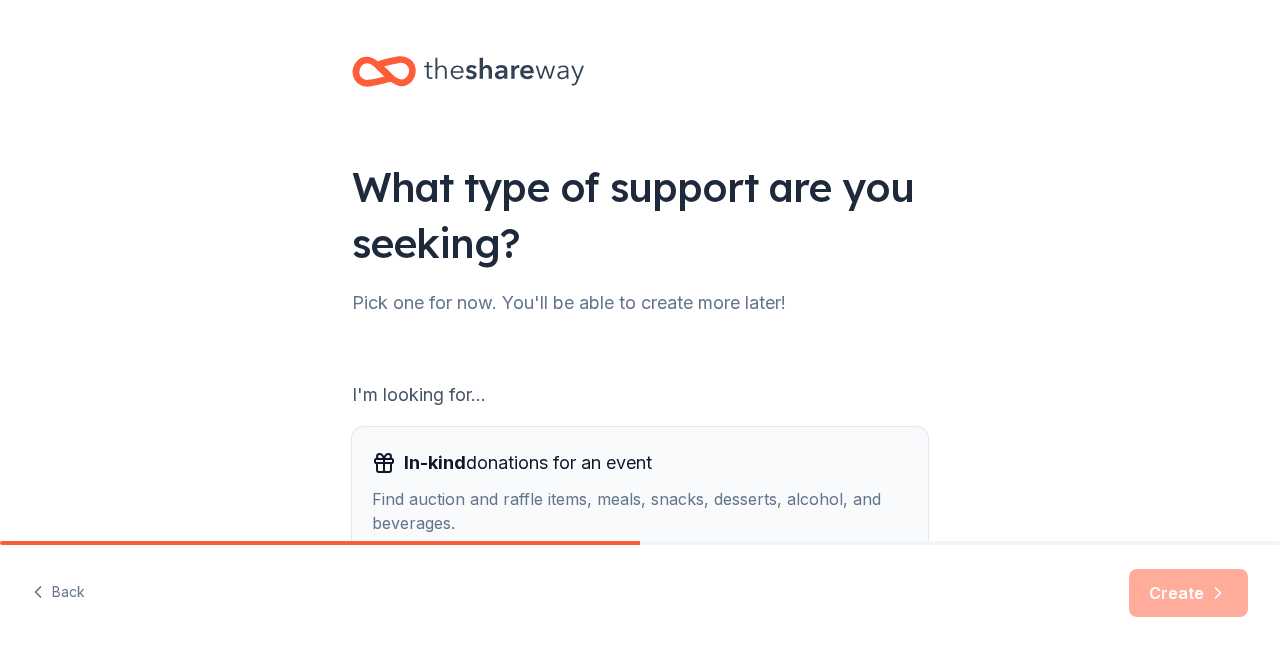 click on "In-kind  donations for an event" at bounding box center (528, 463) 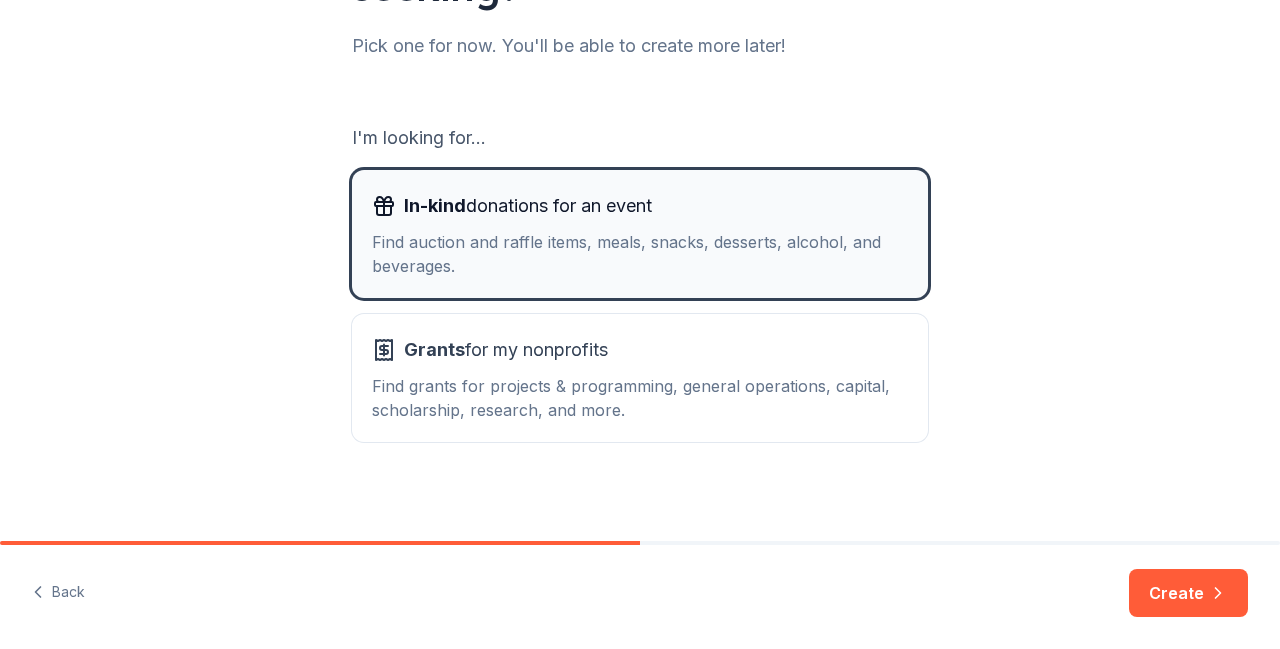 scroll, scrollTop: 266, scrollLeft: 0, axis: vertical 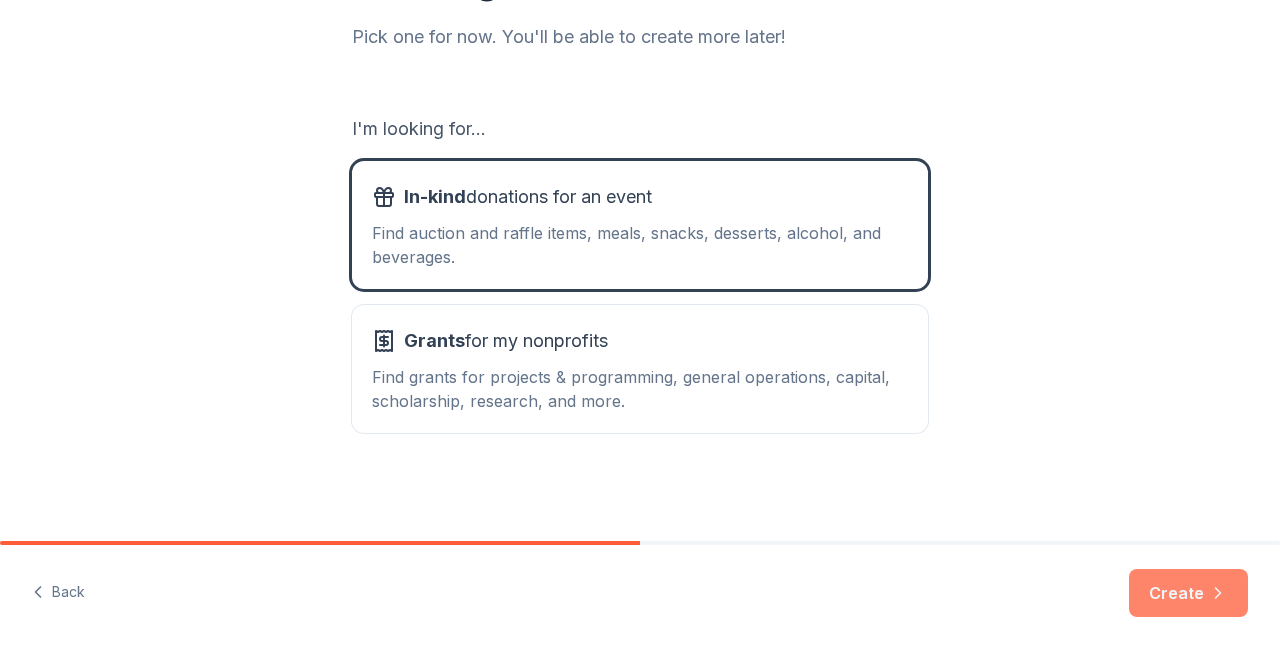 click on "Create" at bounding box center [1188, 593] 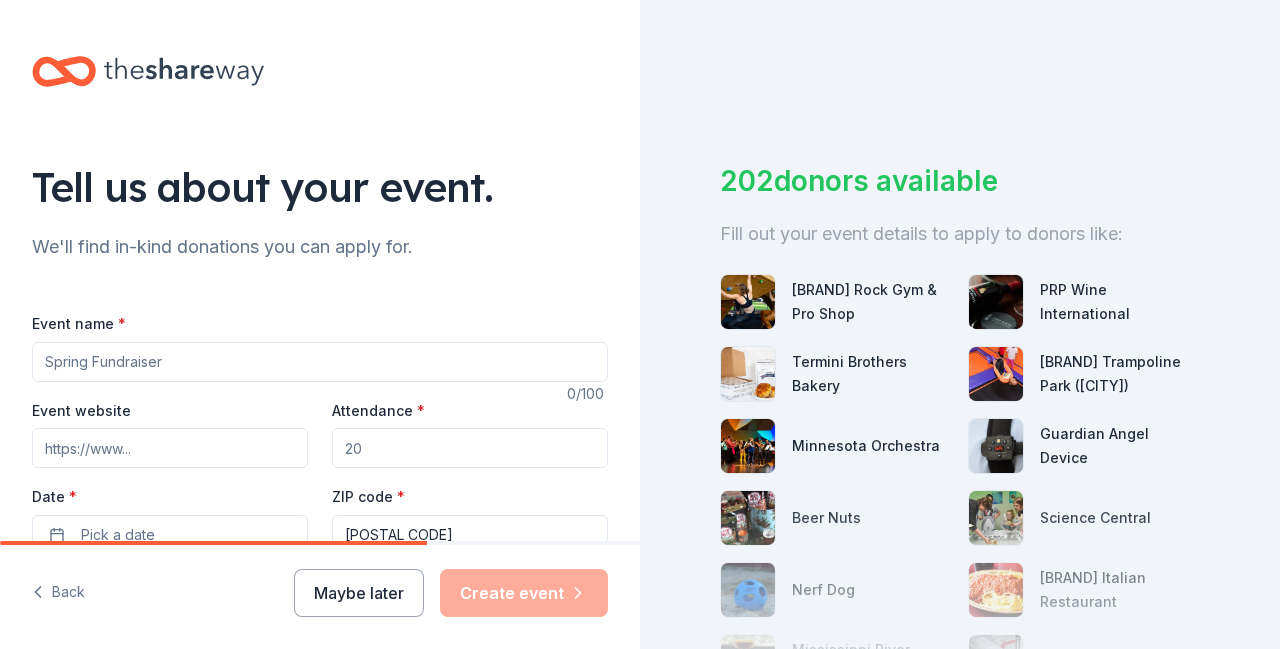 drag, startPoint x: 228, startPoint y: 345, endPoint x: 15, endPoint y: 320, distance: 214.46211 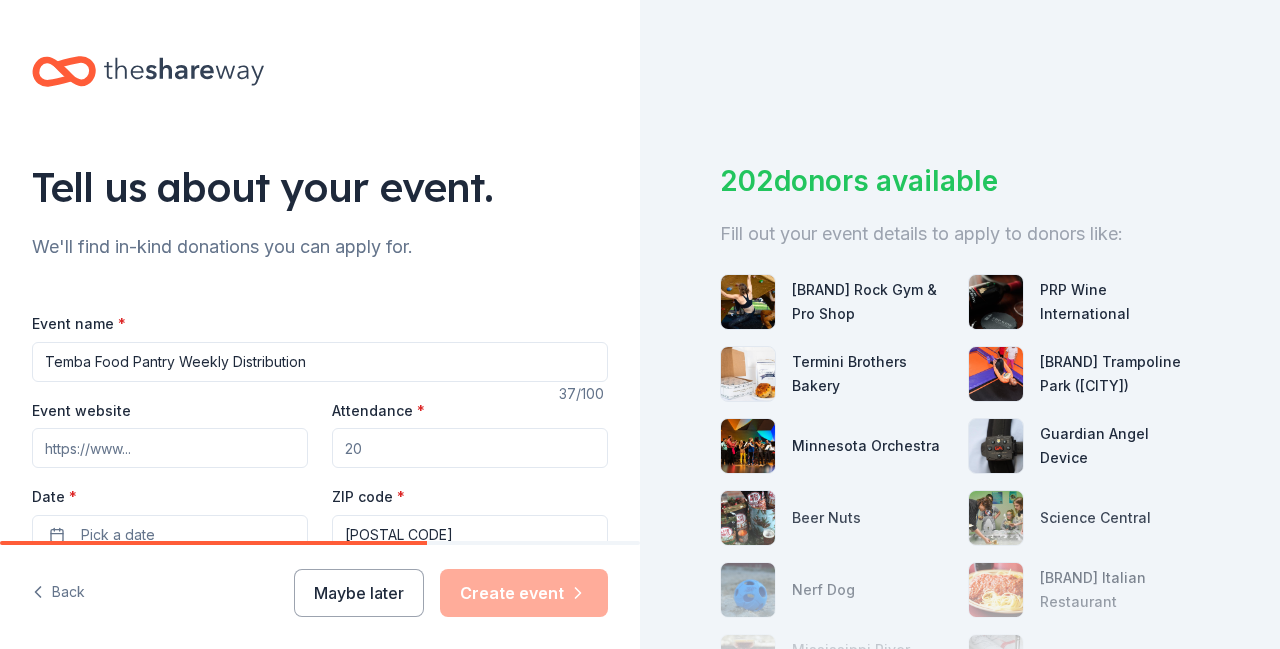 type on "Temba Food Pantry Weekly Distributions" 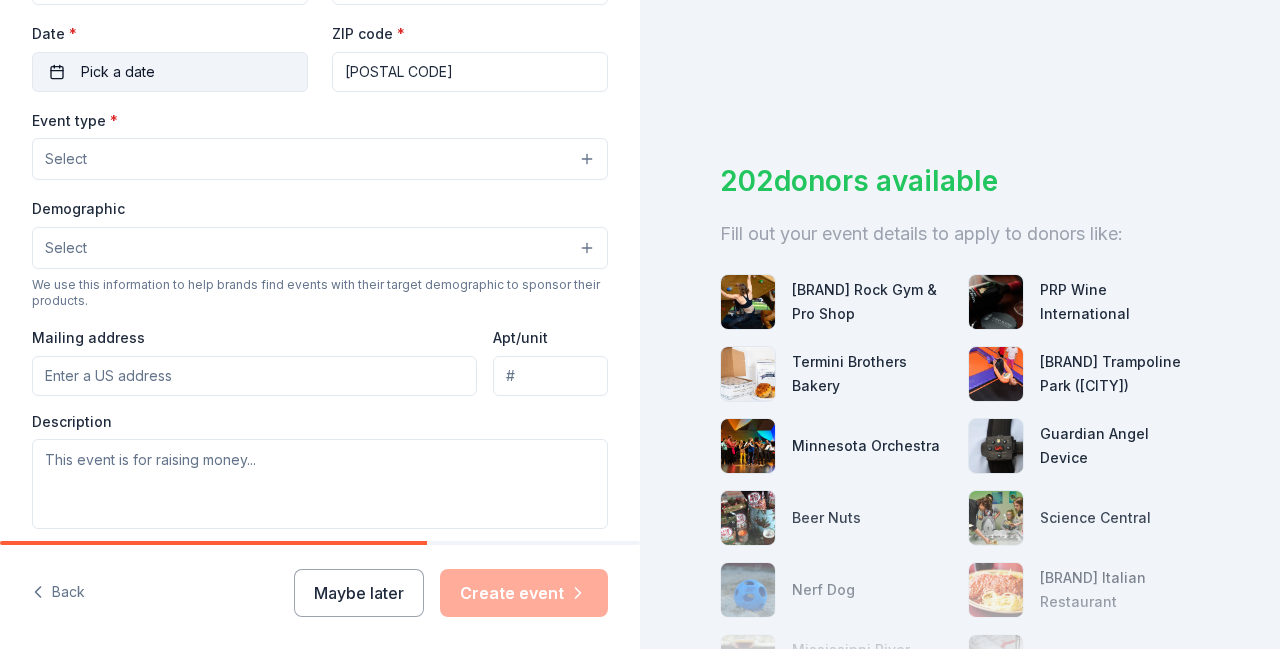 scroll, scrollTop: 464, scrollLeft: 0, axis: vertical 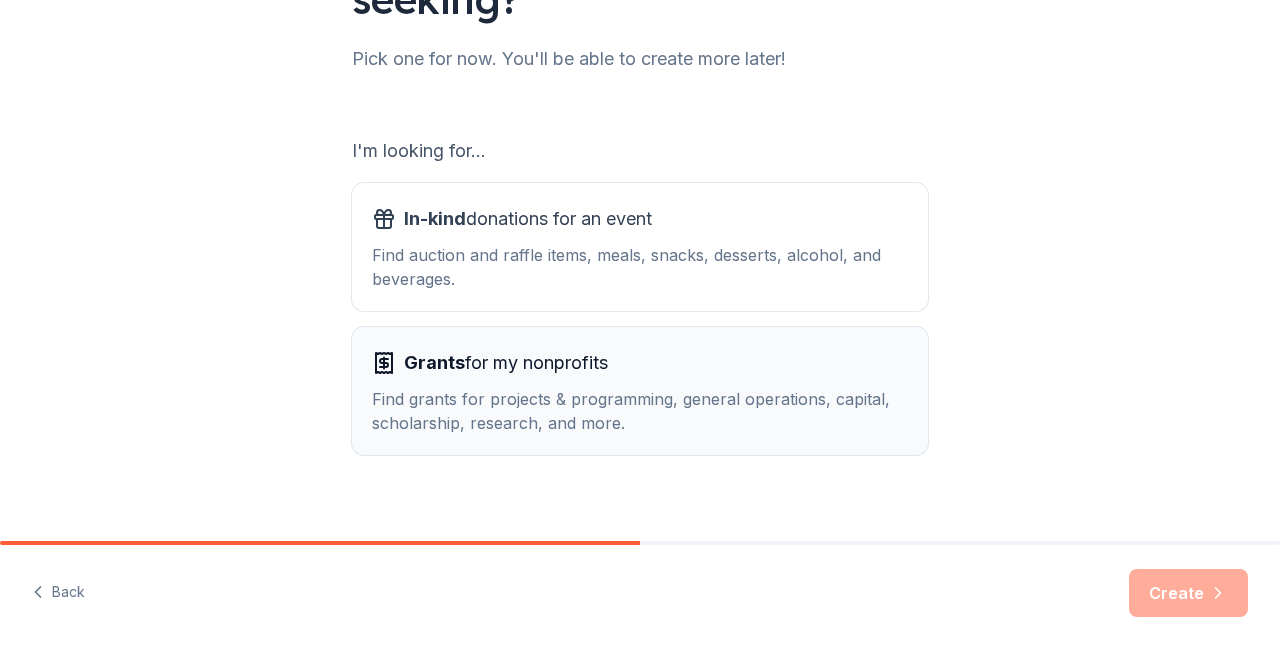click on "Grants  for my nonprofits" at bounding box center (506, 363) 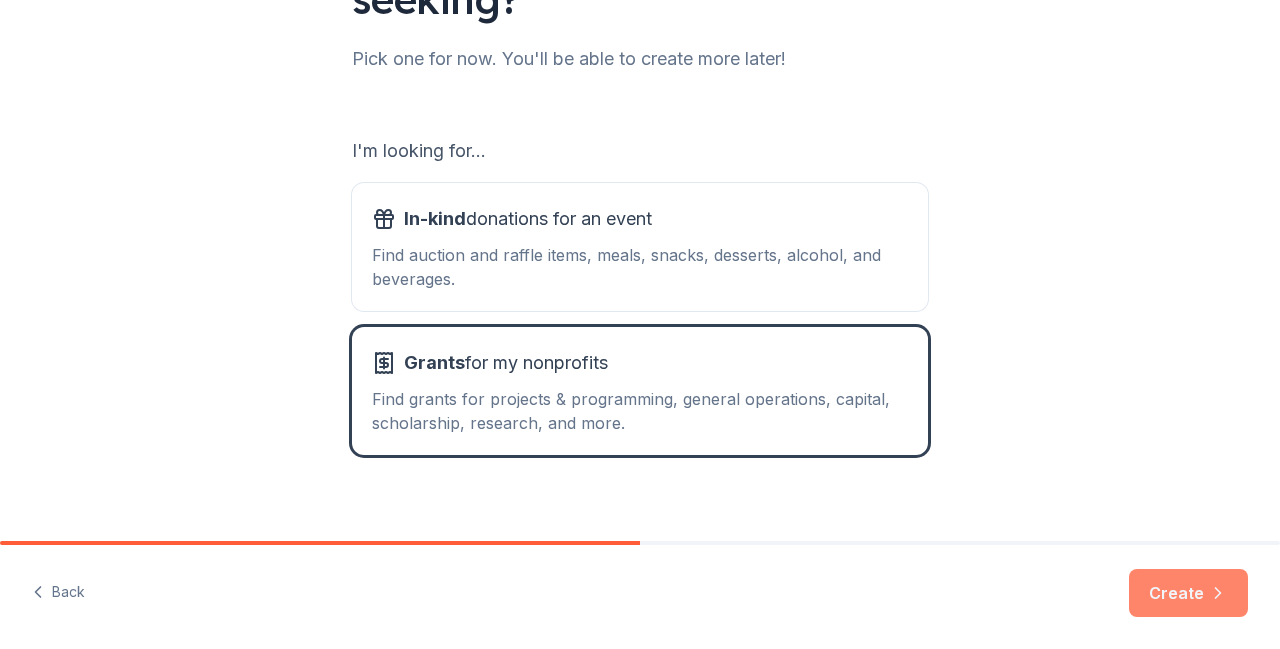 click on "Create" at bounding box center [1188, 593] 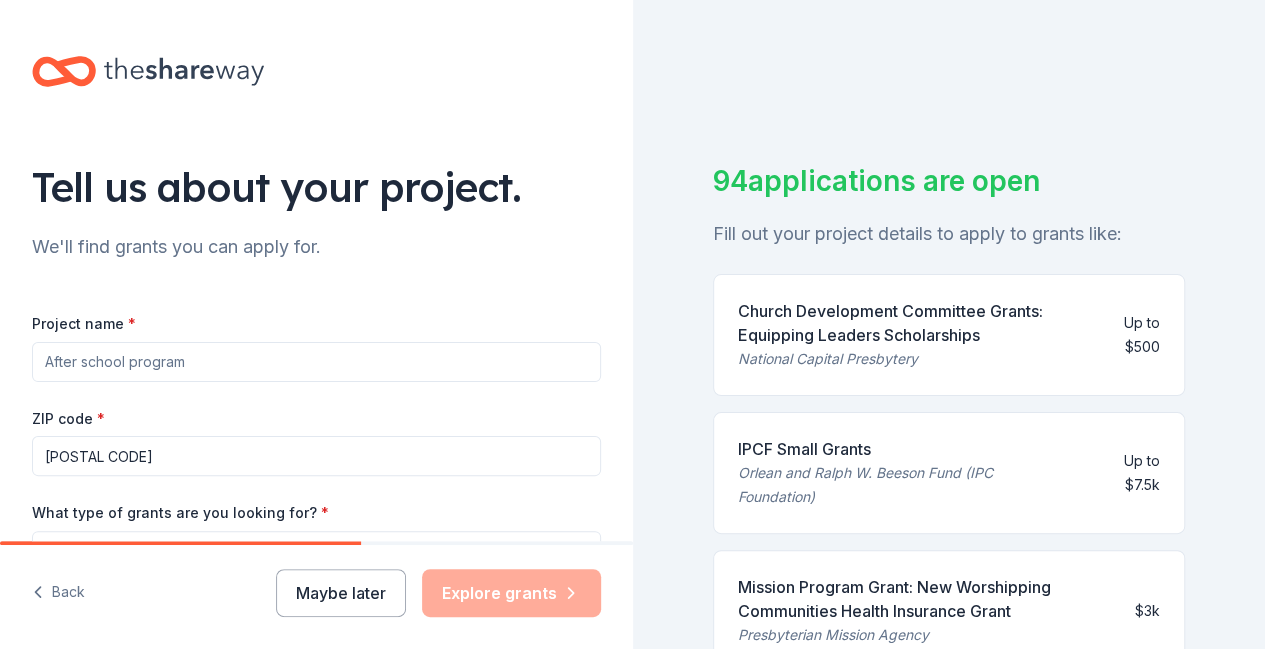 click on "Project name *" at bounding box center [316, 362] 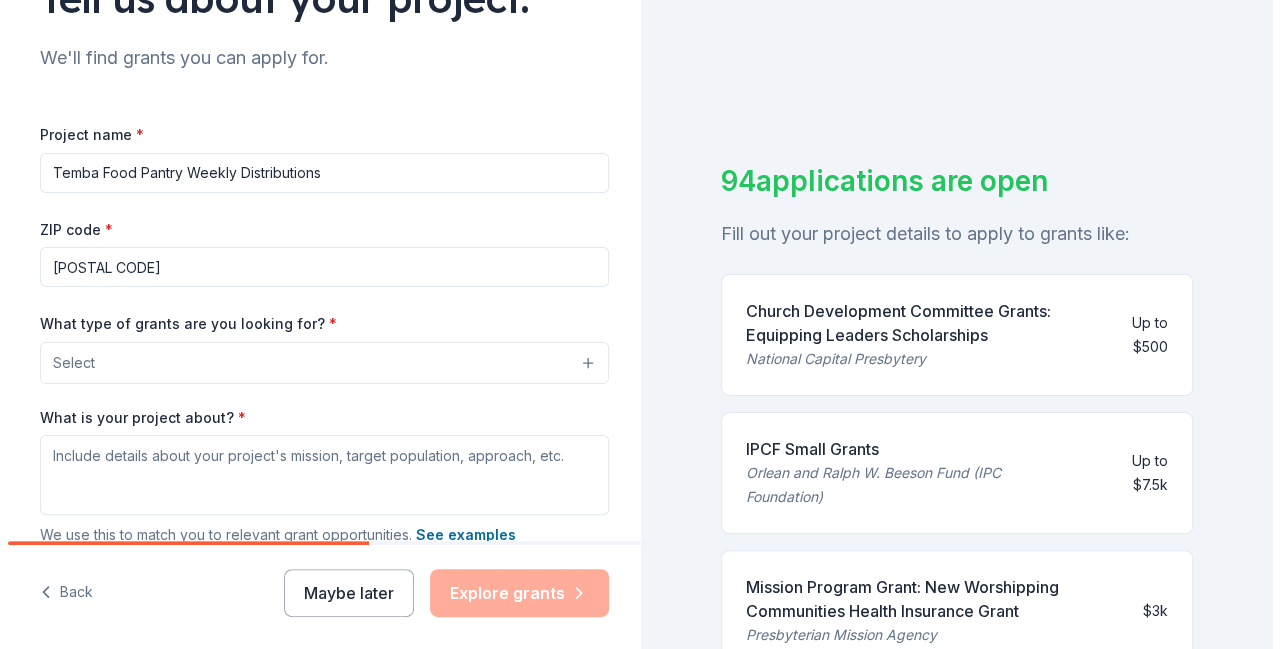 scroll, scrollTop: 190, scrollLeft: 0, axis: vertical 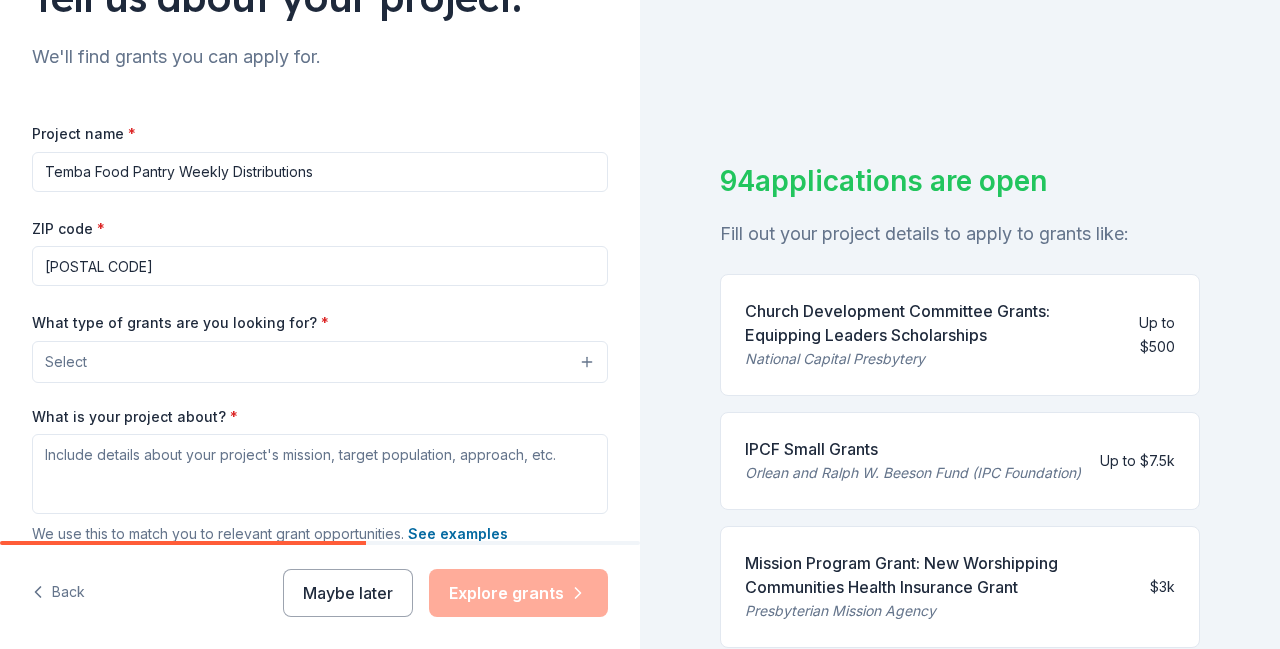 click on "Select" at bounding box center [320, 362] 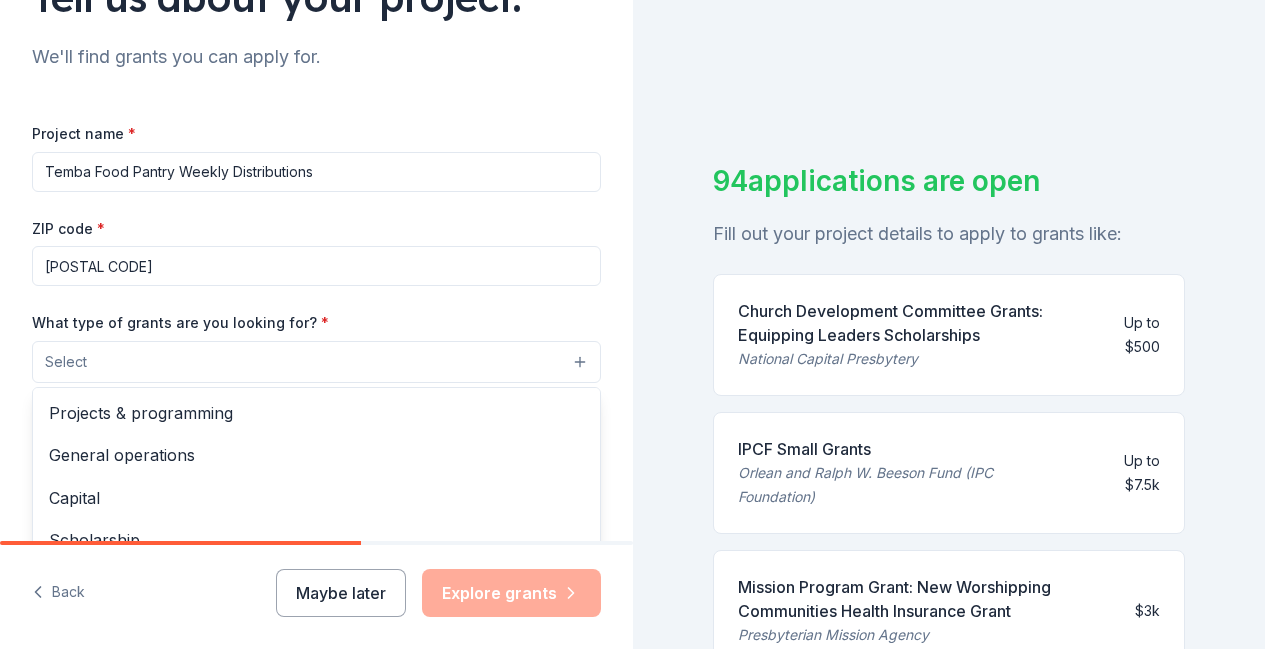 scroll, scrollTop: 413, scrollLeft: 0, axis: vertical 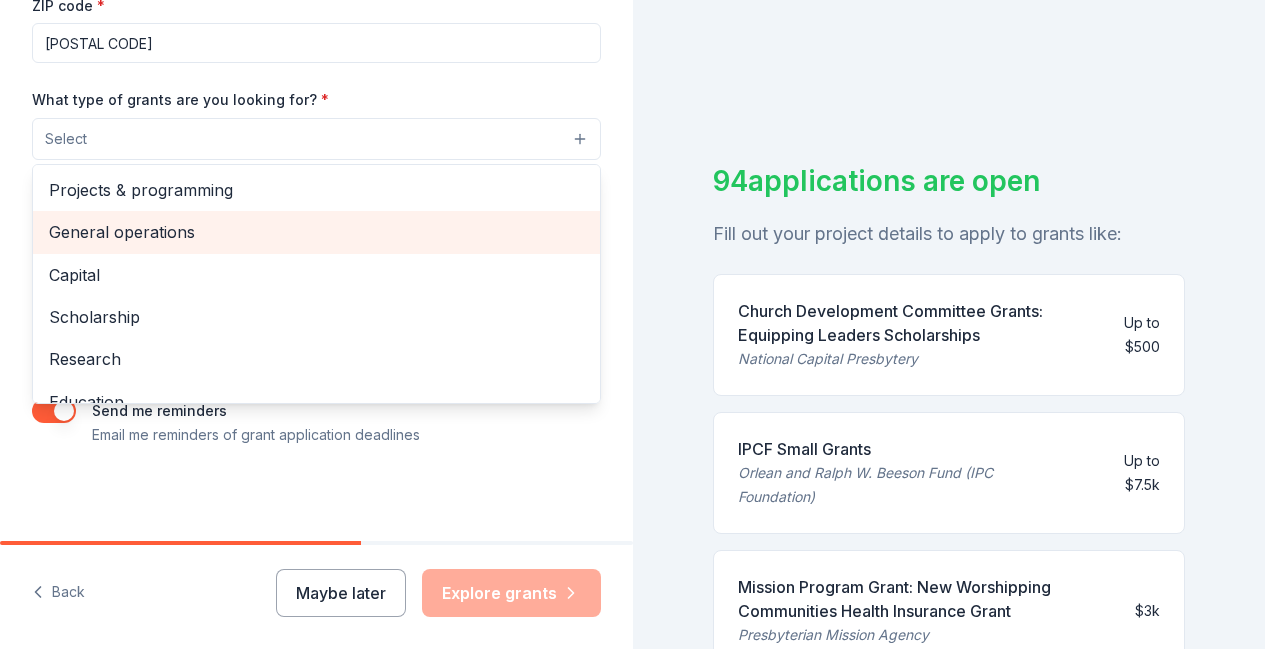 click on "General operations" at bounding box center [316, 232] 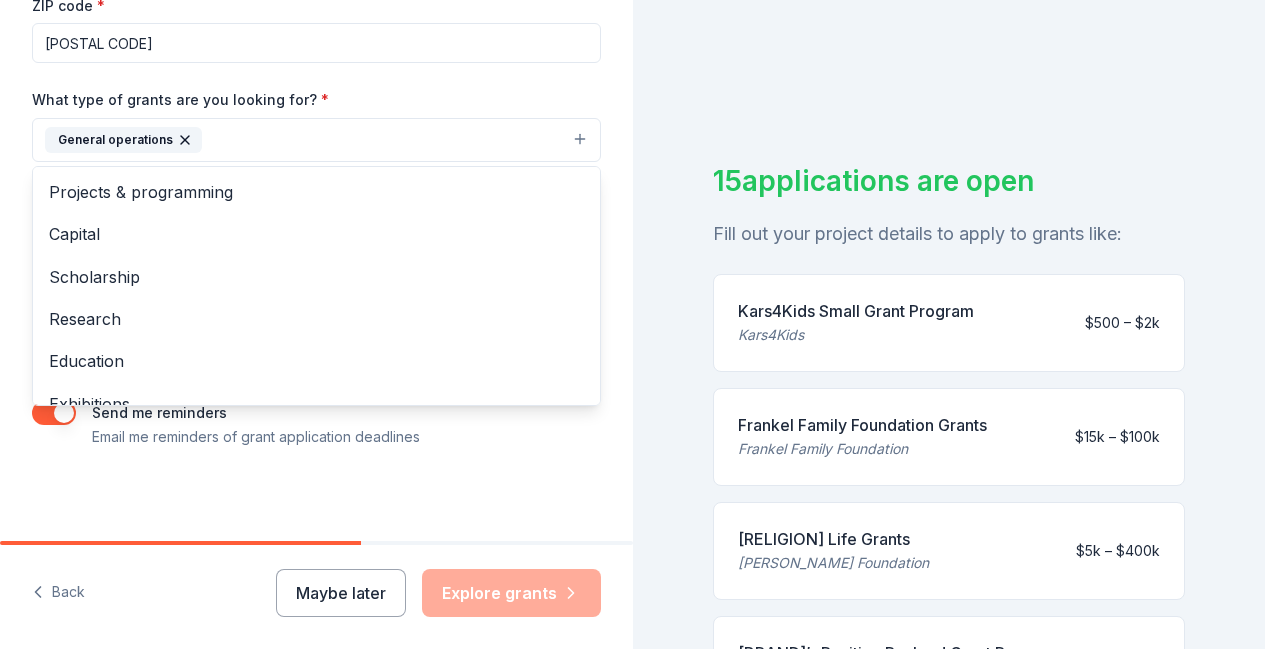 click on "Project name * [PROJECT_NAME] ZIP code * [POSTAL CODE] What type of grants are you looking for? * General operations Projects & programming Capital Scholarship Research Education Exhibitions Conference Training and capacity building Fellowship Other What is your project about? * We use this to match you to relevant grant opportunities. See examples We recommend at least 300 characters to get the best grant matches. Send me reminders Email me reminders of grant application deadlines" at bounding box center [316, 173] 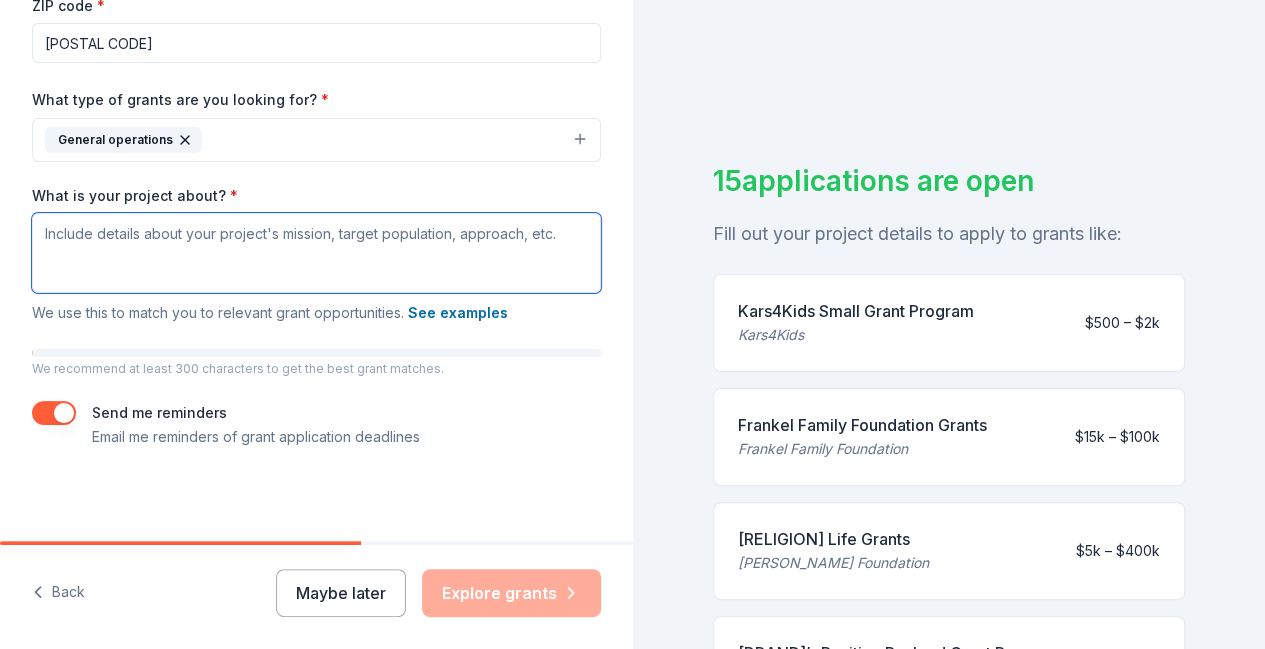 click on "What is your project about? *" at bounding box center (316, 253) 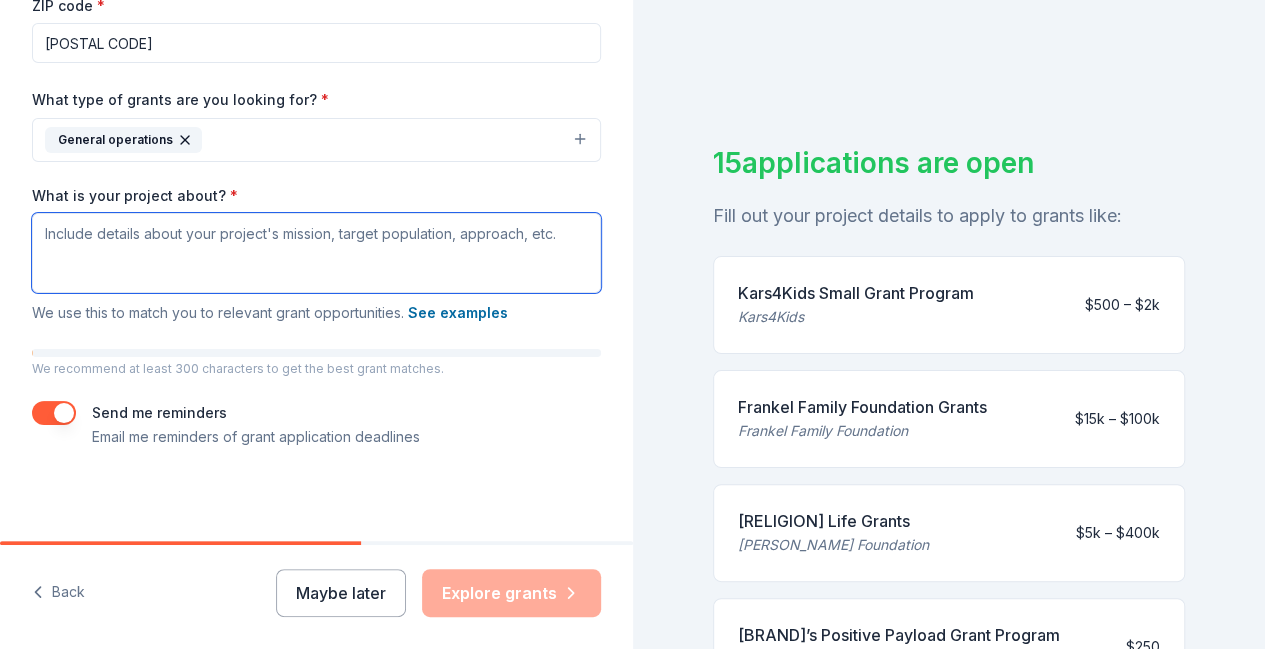 scroll, scrollTop: 0, scrollLeft: 0, axis: both 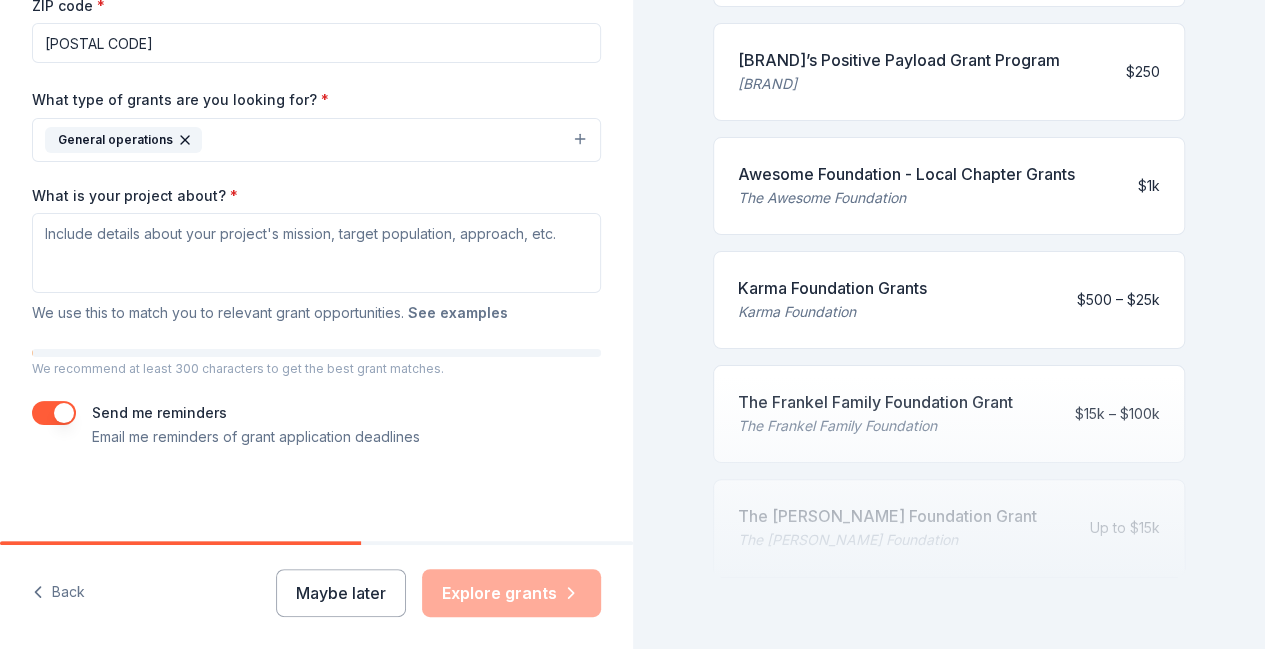 click on "See examples" at bounding box center (458, 313) 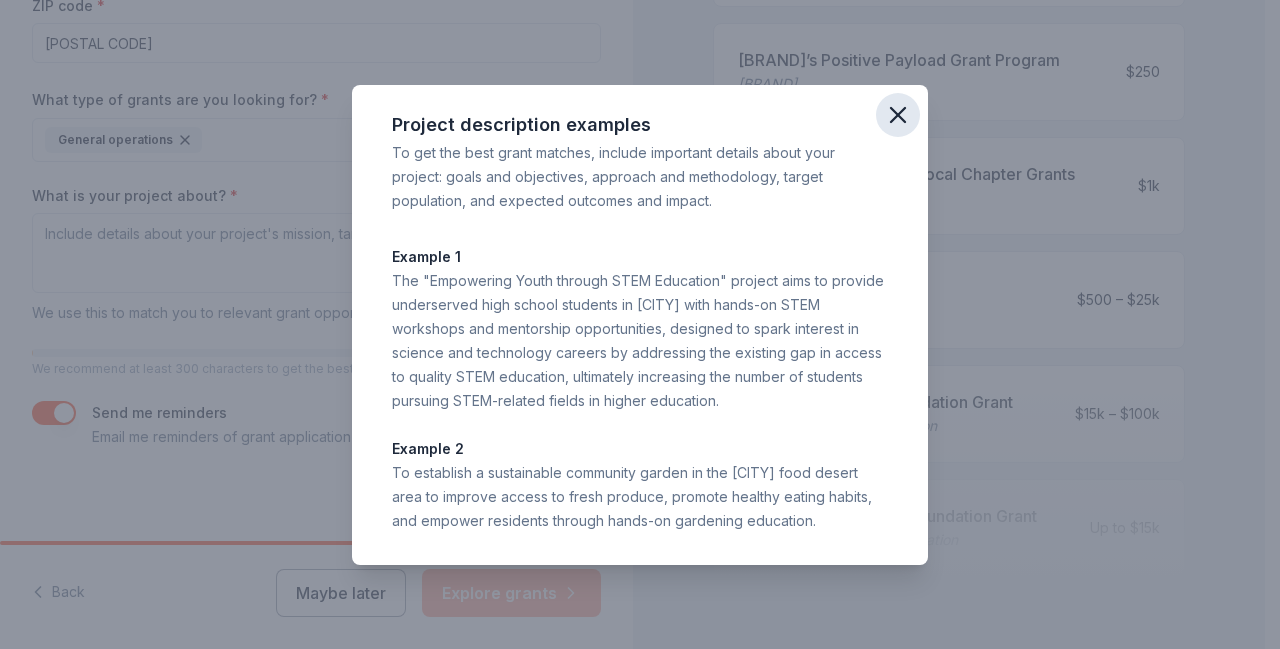 click 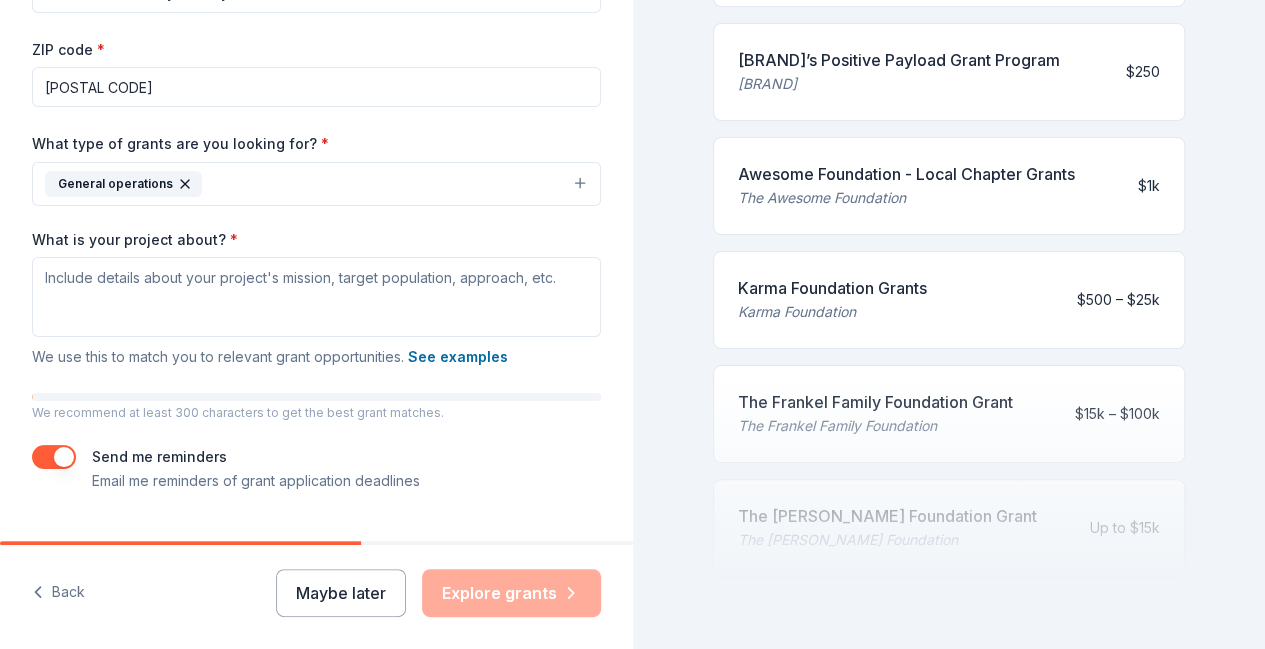 scroll, scrollTop: 368, scrollLeft: 0, axis: vertical 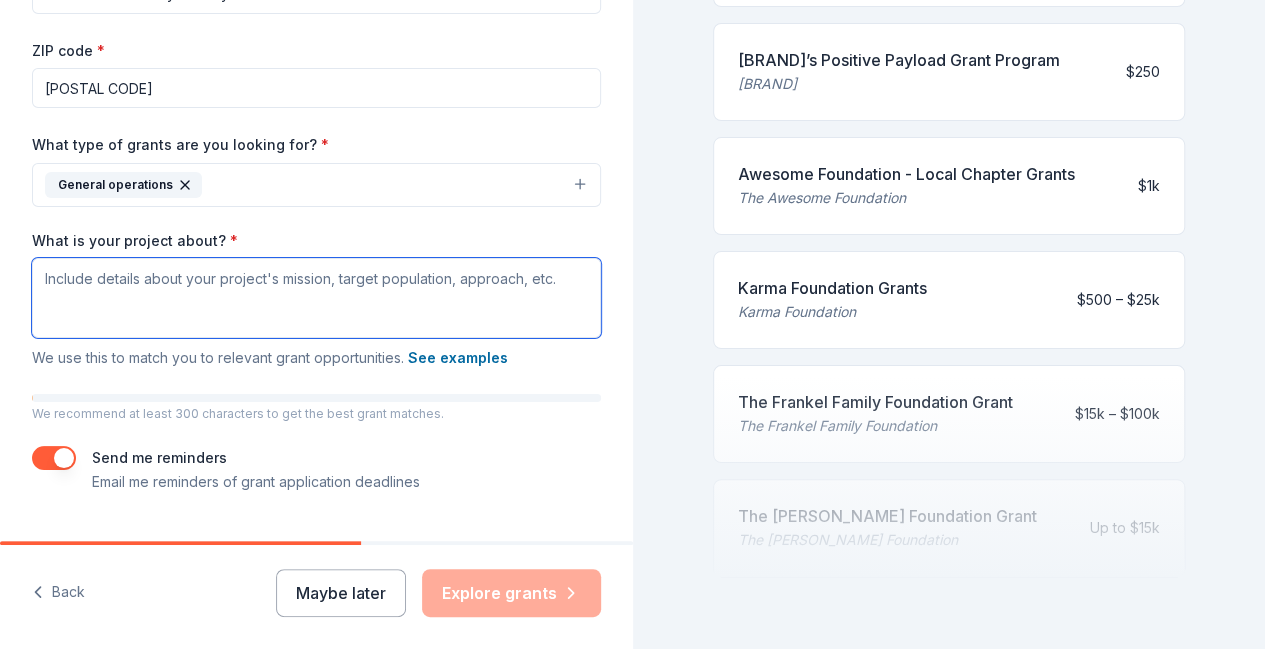 click on "What is your project about? *" at bounding box center (316, 298) 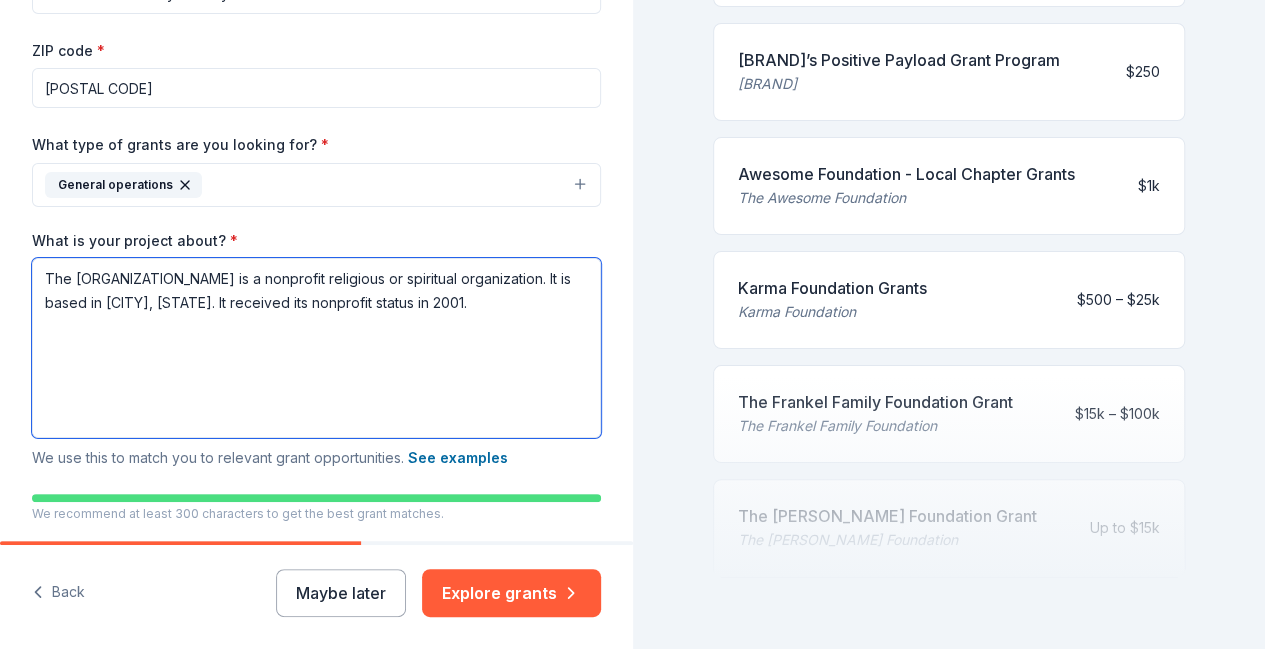 scroll, scrollTop: 101, scrollLeft: 0, axis: vertical 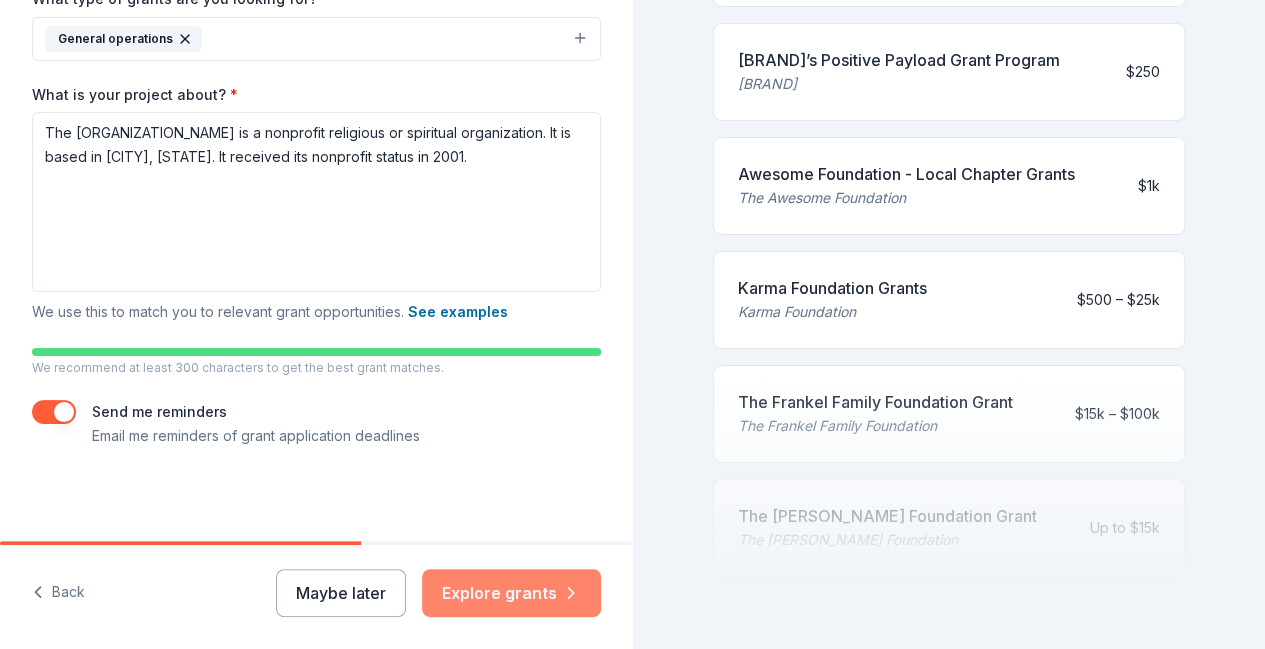 click on "Explore grants" at bounding box center (511, 593) 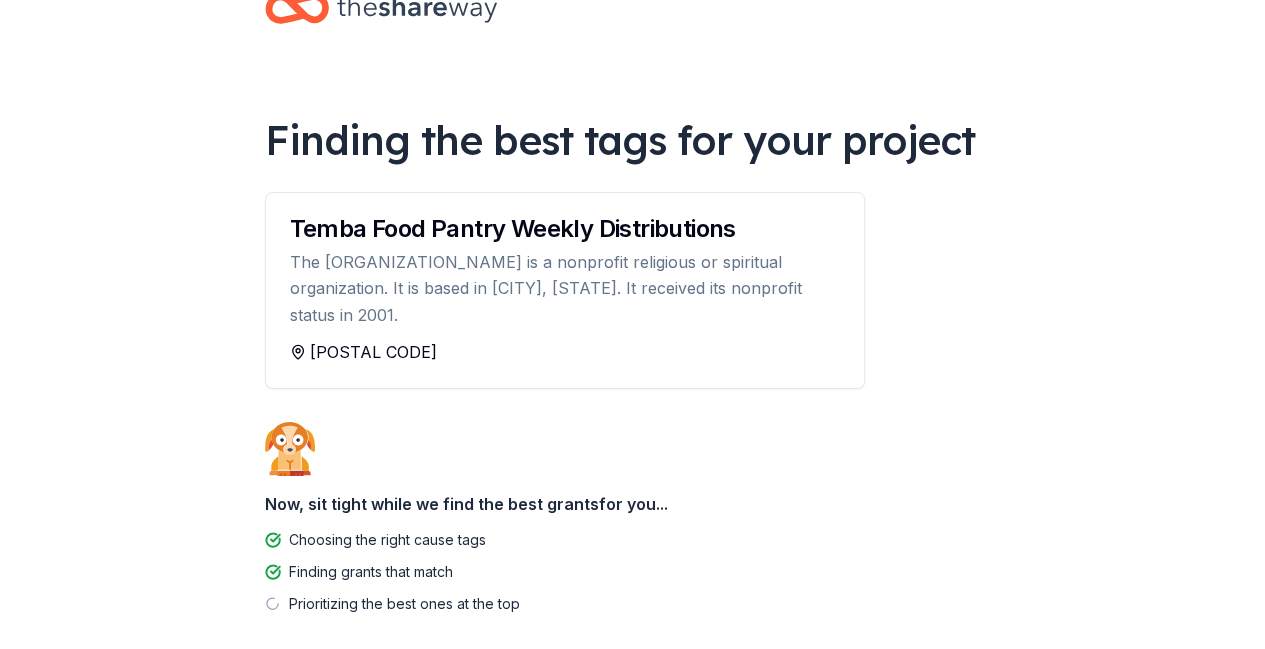 scroll, scrollTop: 54, scrollLeft: 0, axis: vertical 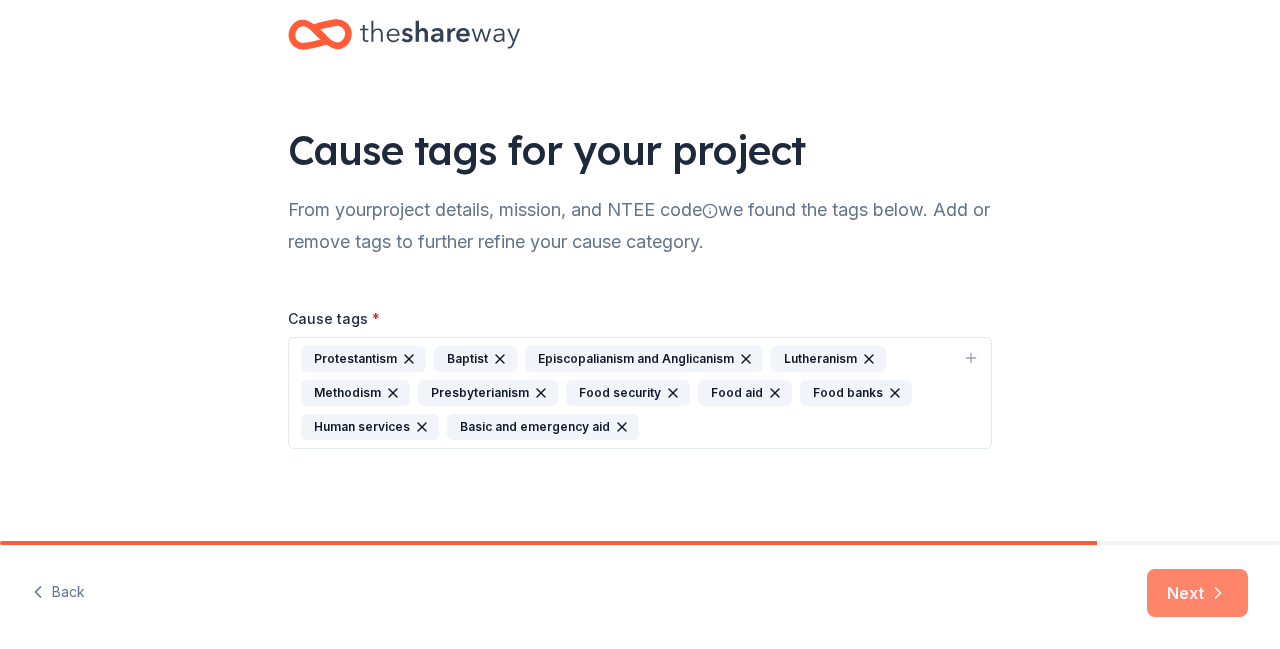 click on "Next" at bounding box center [1197, 593] 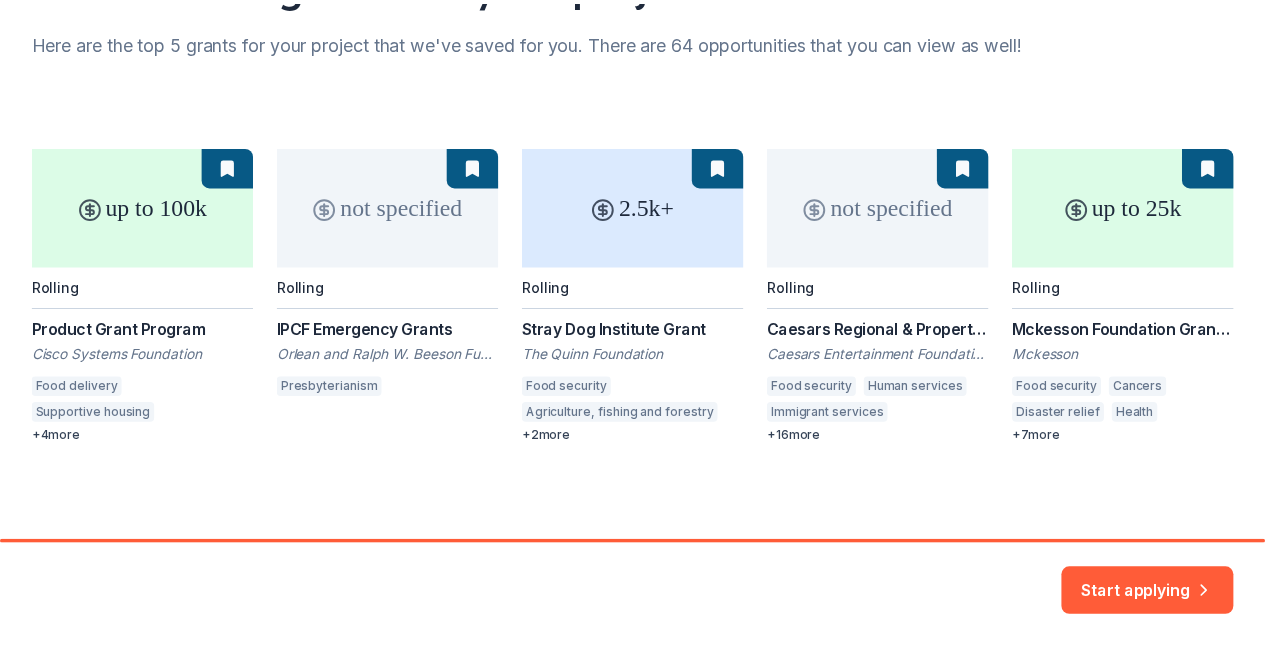 scroll, scrollTop: 204, scrollLeft: 0, axis: vertical 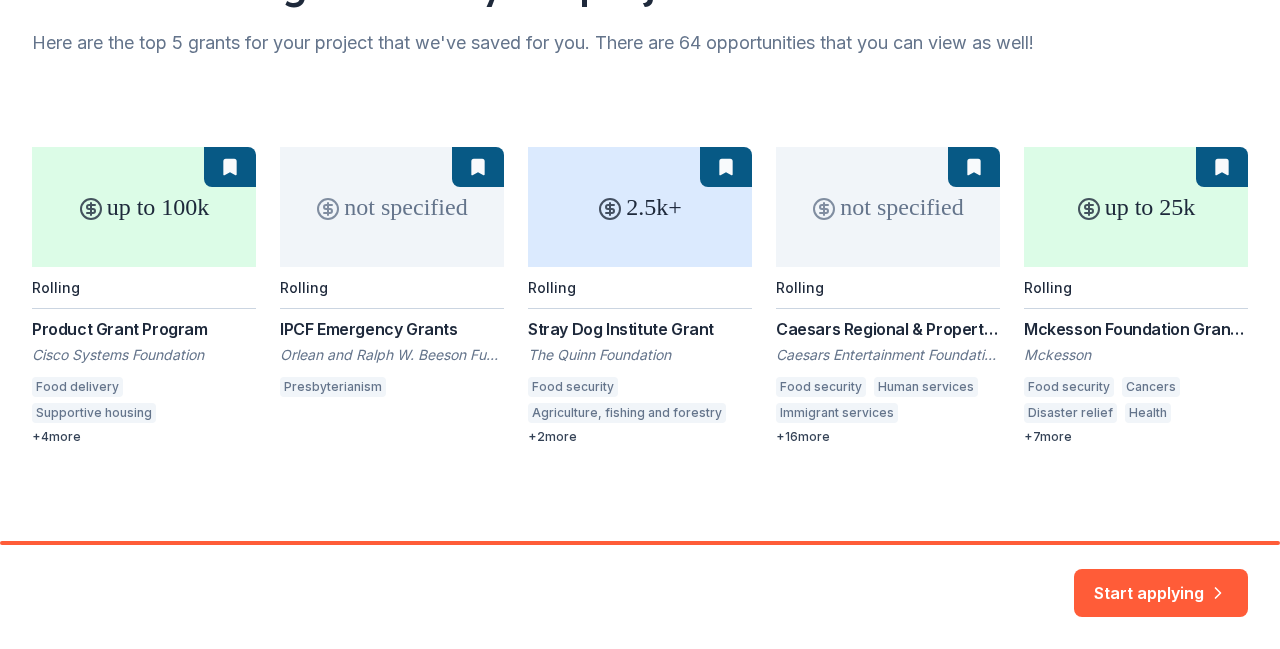 click on "up to 100k Rolling Product Grant Program [BRAND] Foundation Food delivery Supportive housing Disaster relief Water access, sanitation and hygiene Education Economic justice Climate change + 4 more not specified Rolling IPCF Emergency Grants Orlean and Ralph W. Beeson Fund (IPC Foundation) Presbyterianism 2.5k+ Rolling Stray Dog Institute Grant The Quinn Foundation Food security Agriculture, fishing and forestry Environment Social rights + 2 more not specified Rolling Caesars Regional & Property Giving Caesars Entertainment Foundation Inc Food security Human services Immigrant services Homeless services Family services Climate change Freedom from slavery Housing development Community and economic development Equal opportunity in education Elementary and secondary education Higher education Employment Financial services Environment Water resources Solid waste management Renewable energy Mental and behavioral disorders + 16 more up to 25k Rolling Mckesson Foundation Grant: below $25,000 Mckesson + 7" at bounding box center (640, 296) 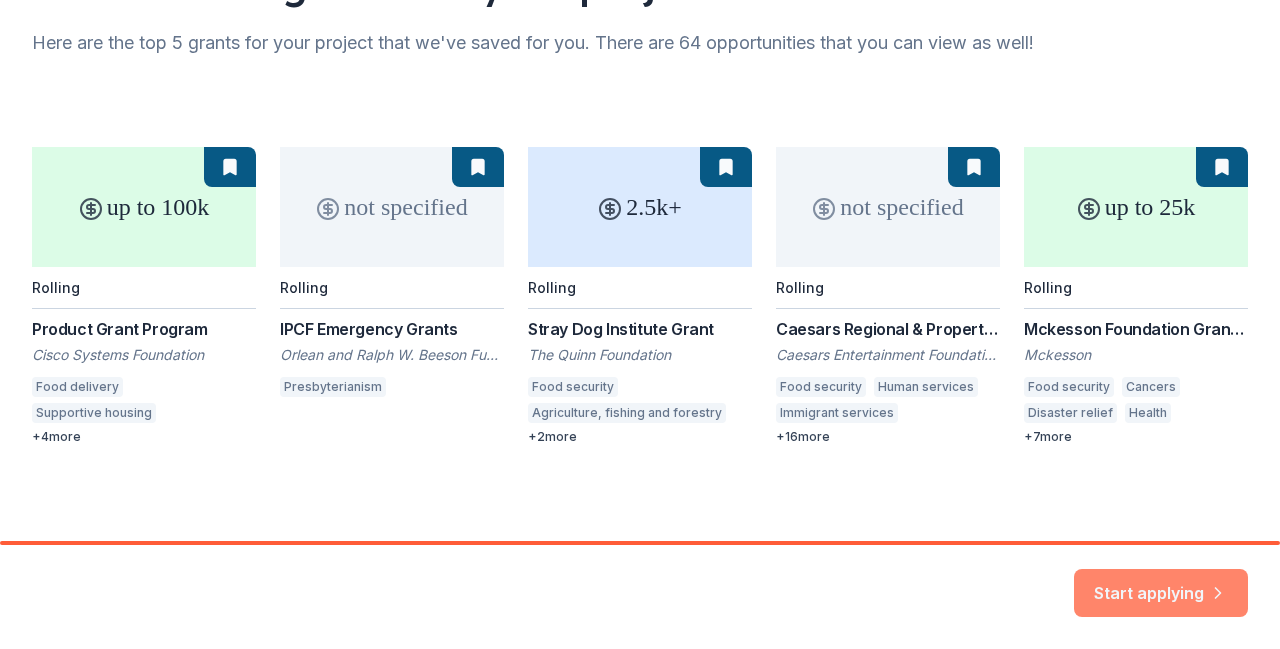click on "Start applying" at bounding box center (1161, 581) 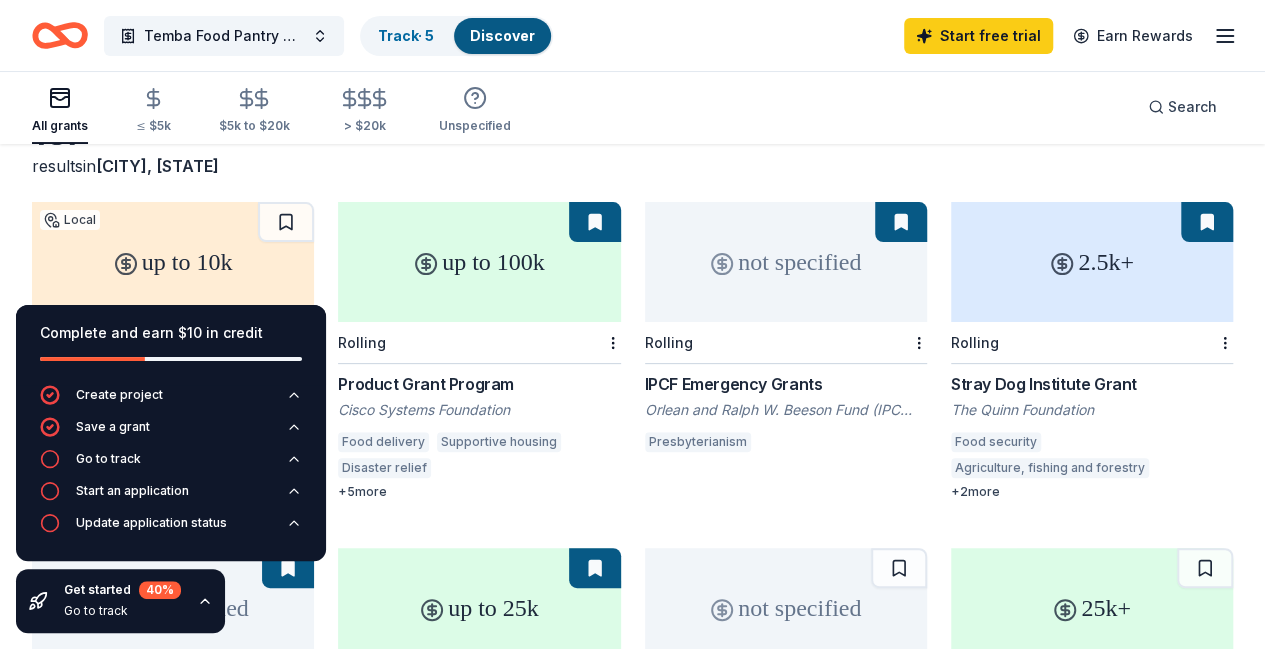 scroll, scrollTop: 130, scrollLeft: 0, axis: vertical 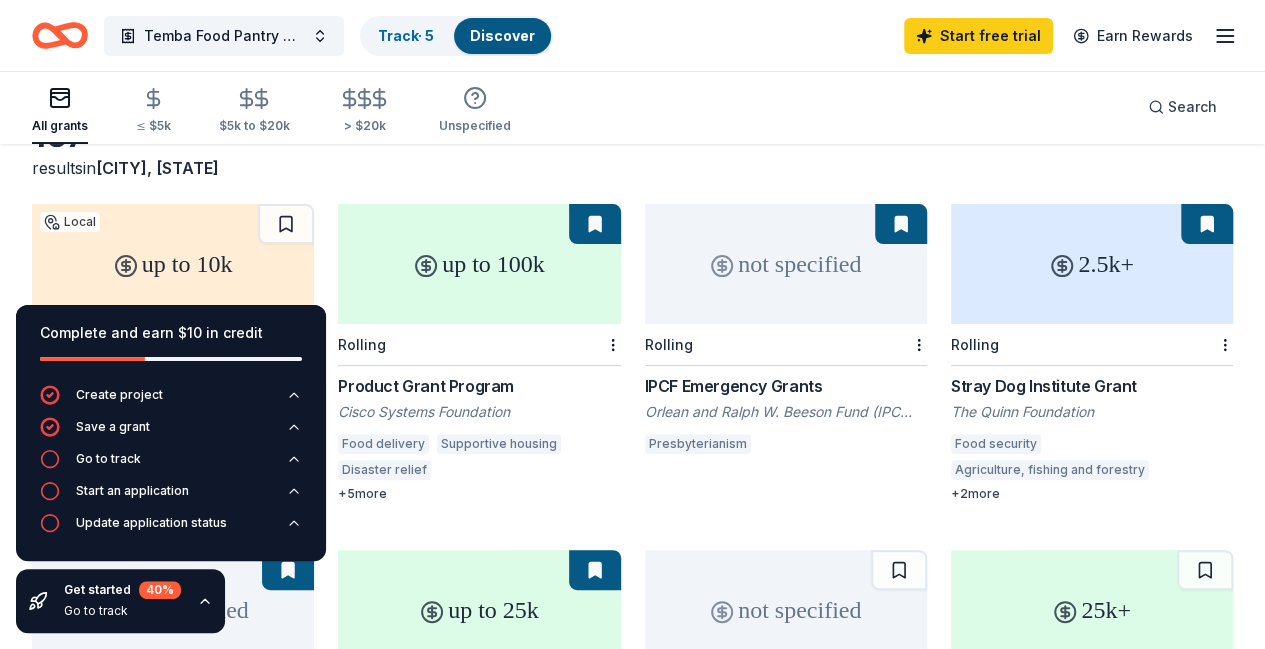 click 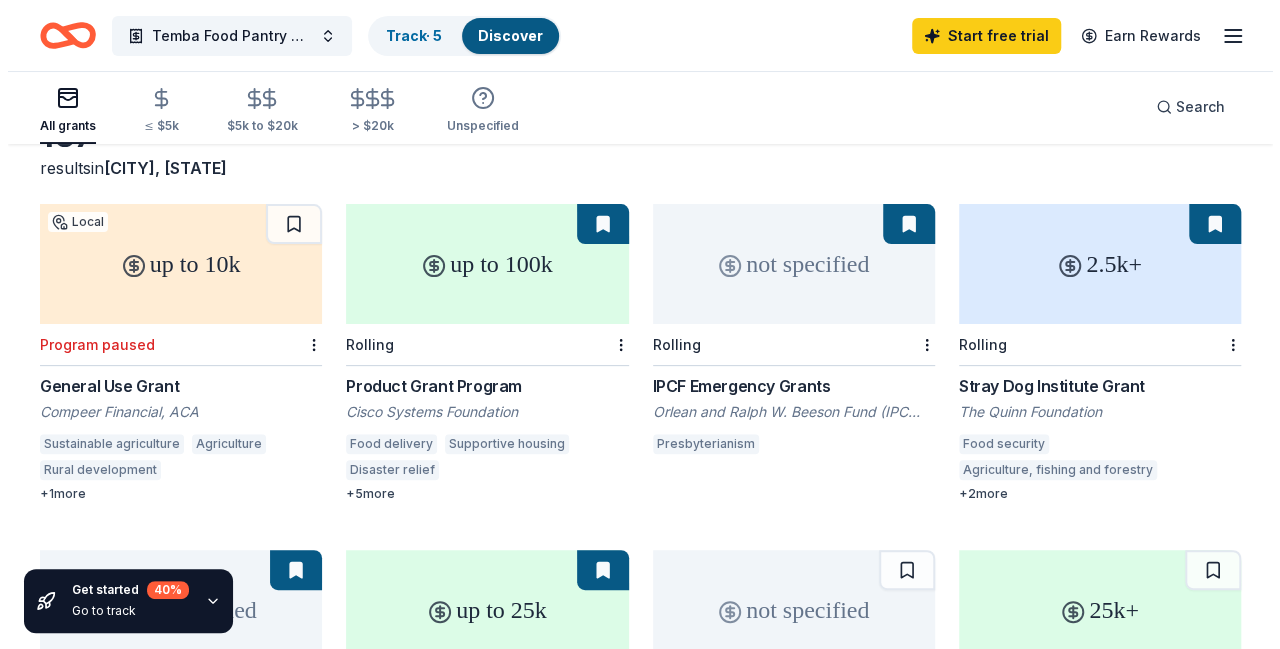 scroll, scrollTop: 0, scrollLeft: 0, axis: both 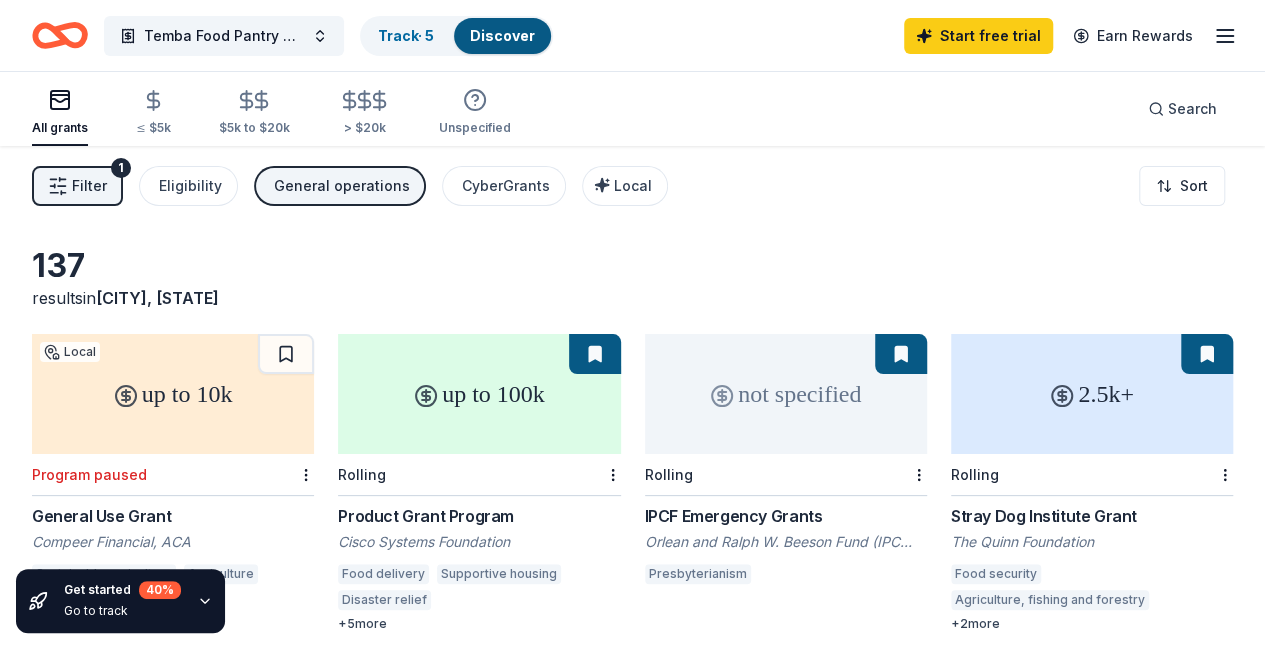 click on "Filter 1" at bounding box center (77, 186) 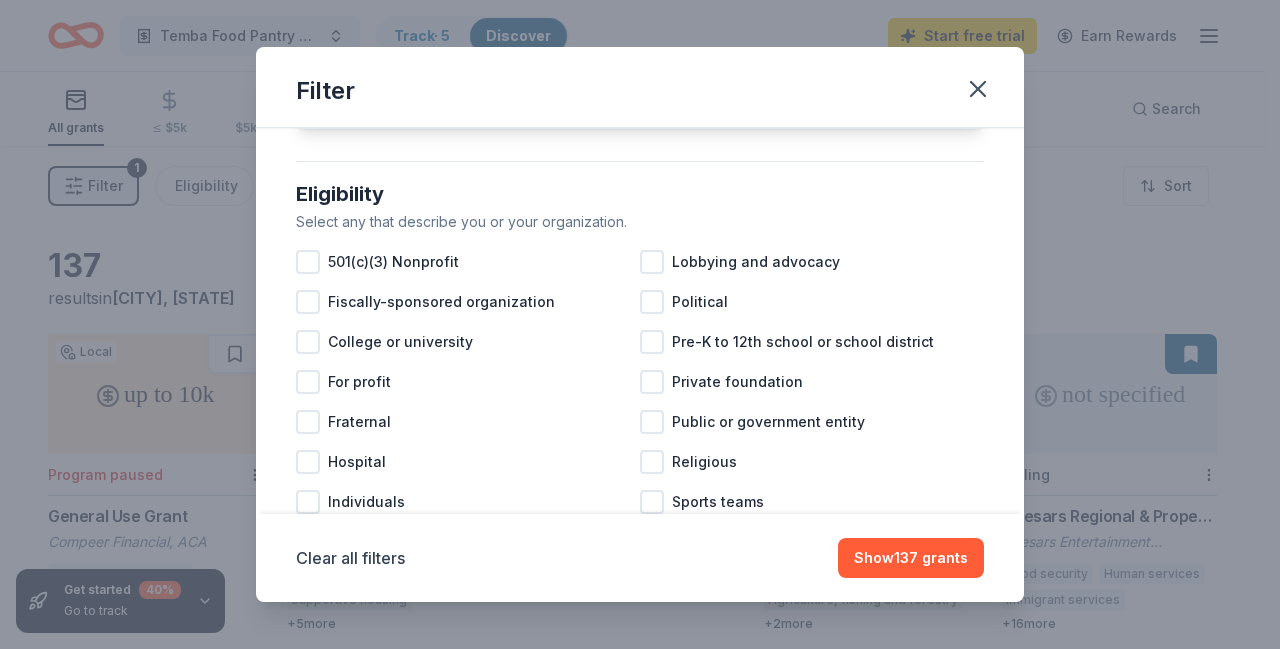 scroll, scrollTop: 165, scrollLeft: 0, axis: vertical 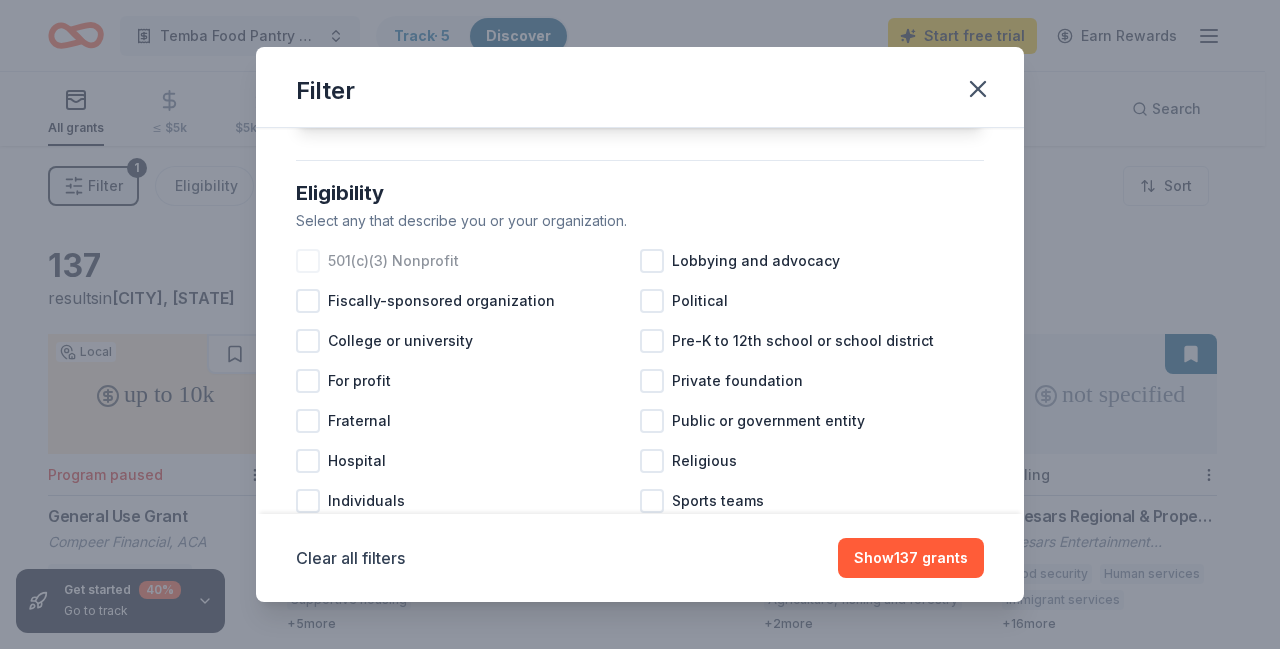 click at bounding box center [308, 261] 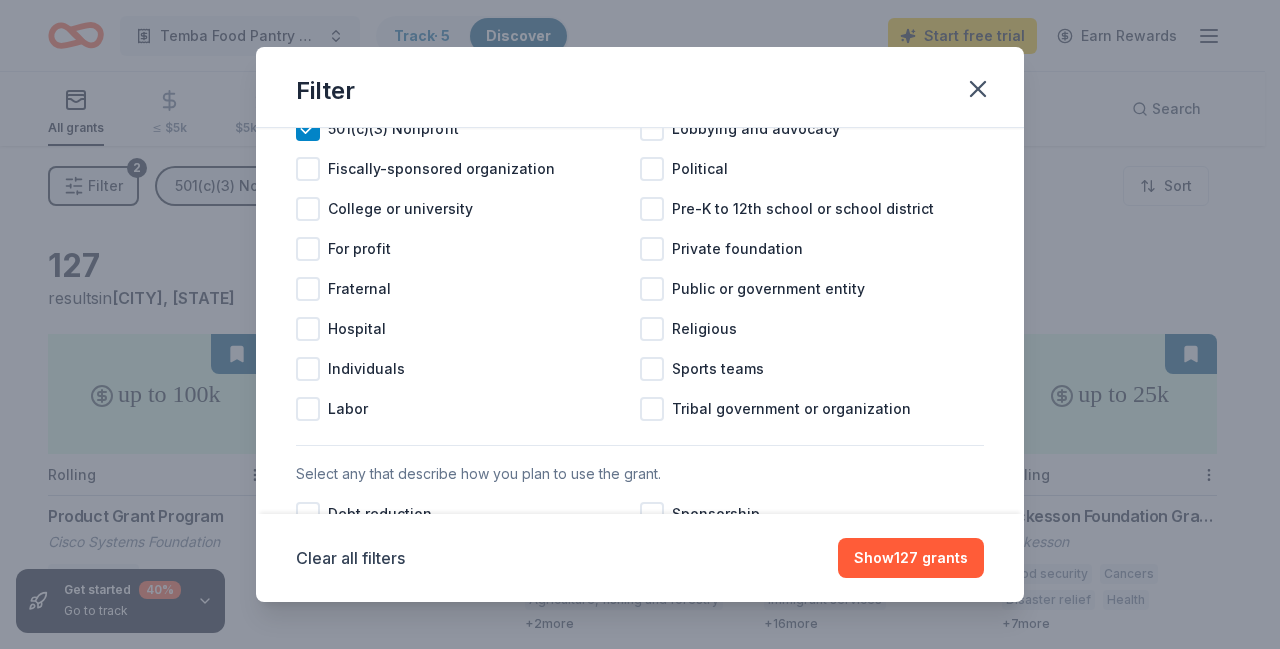 scroll, scrollTop: 309, scrollLeft: 0, axis: vertical 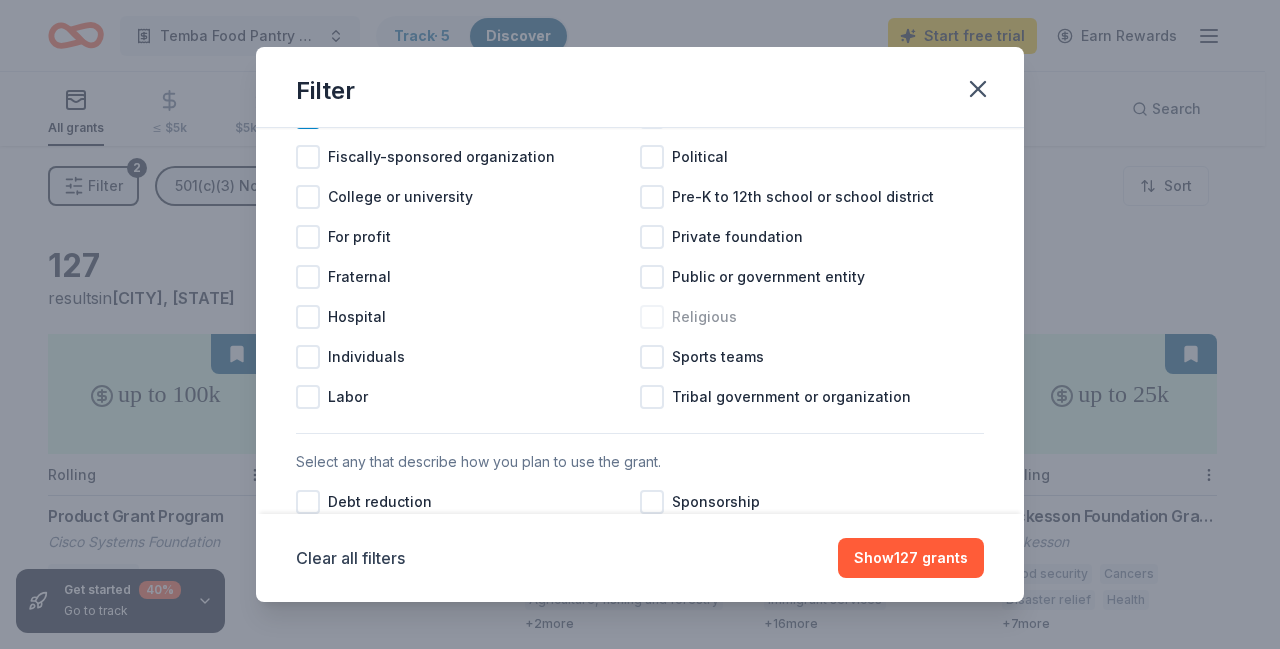 click at bounding box center [652, 317] 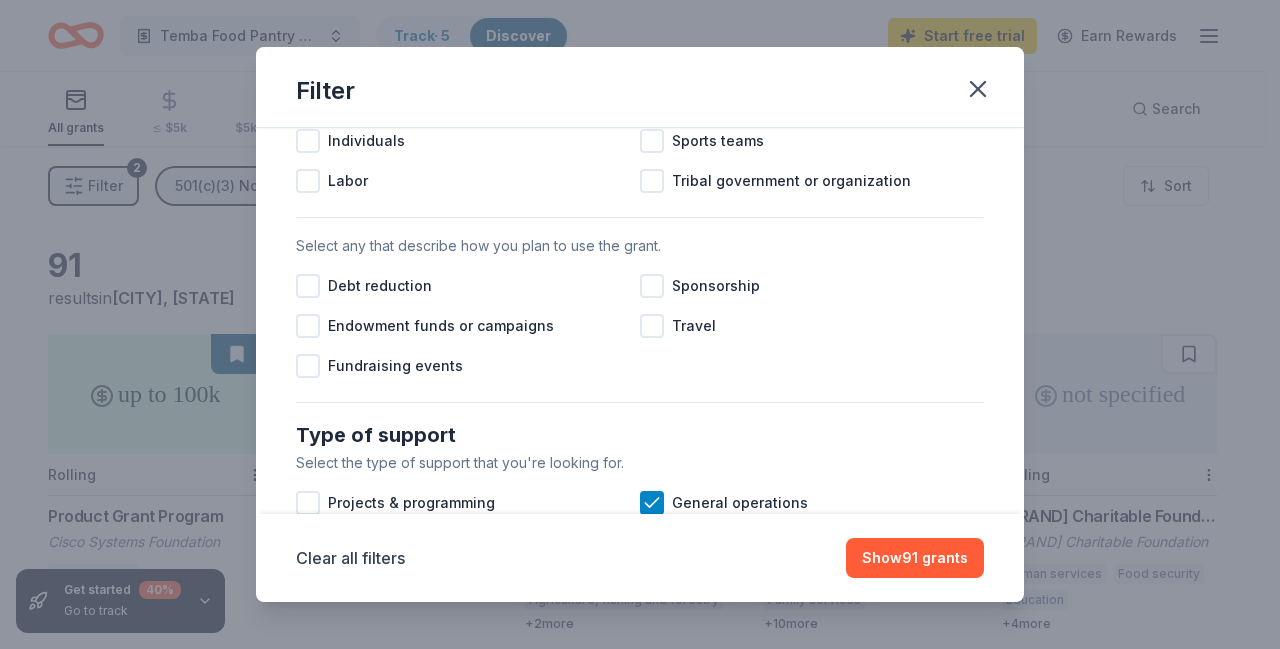 scroll, scrollTop: 526, scrollLeft: 0, axis: vertical 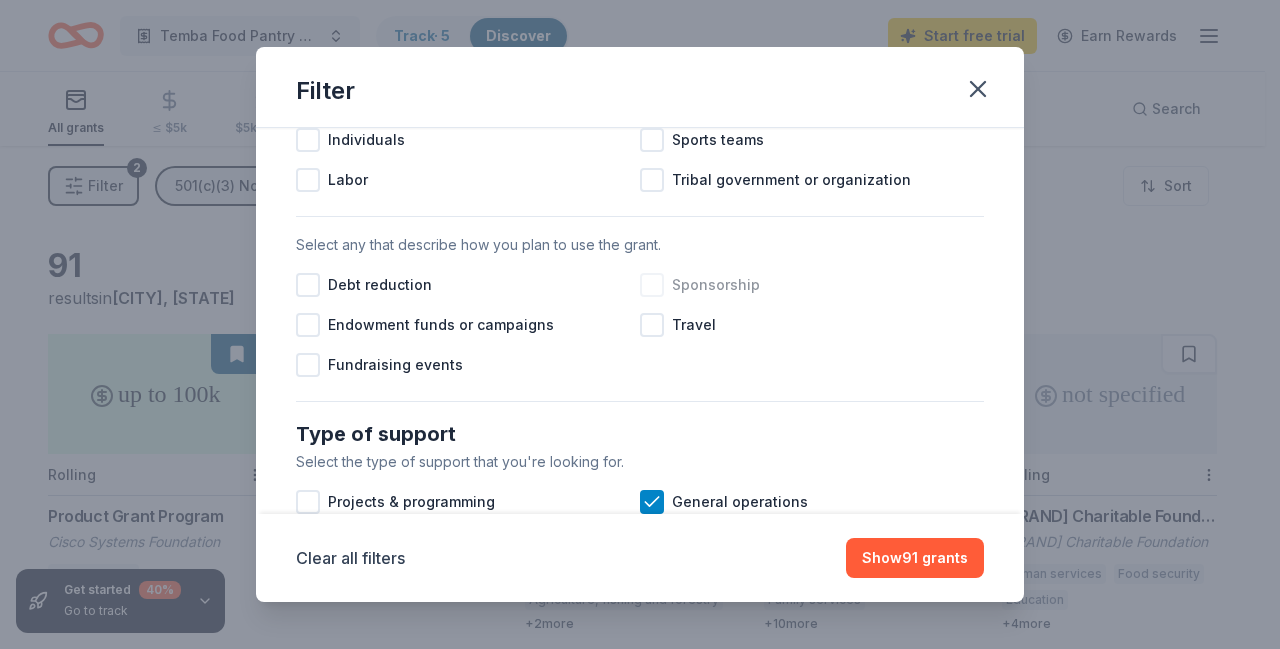 click at bounding box center [652, 285] 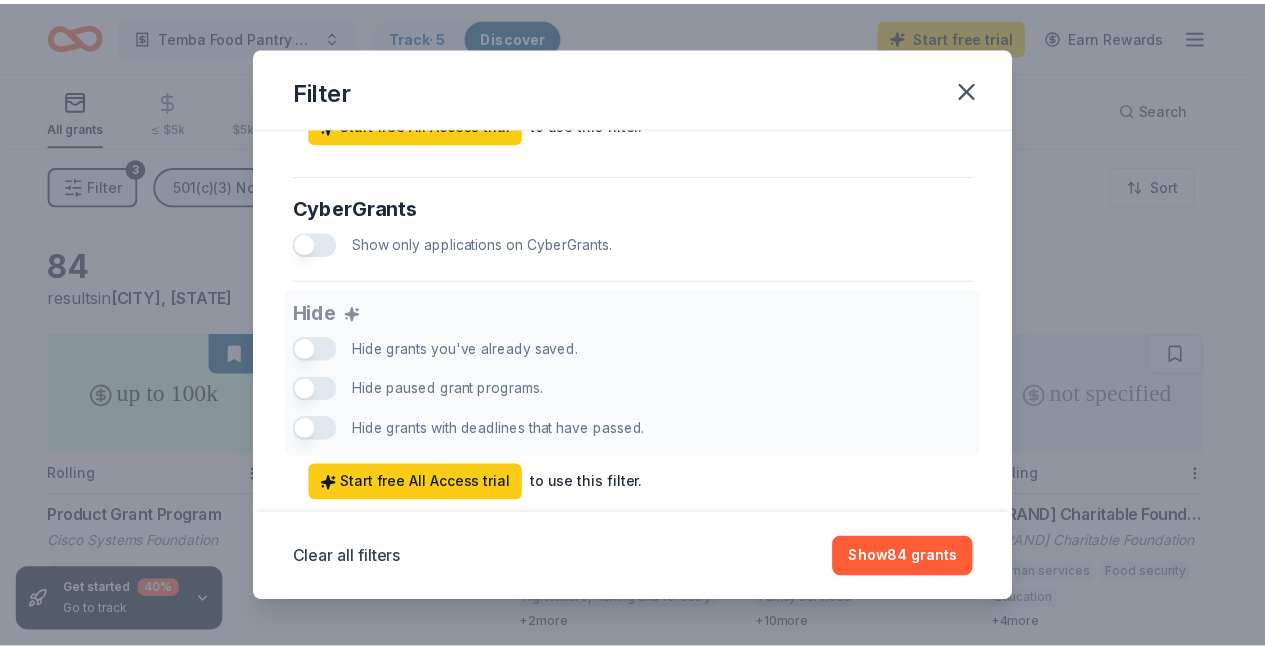 scroll, scrollTop: 1330, scrollLeft: 0, axis: vertical 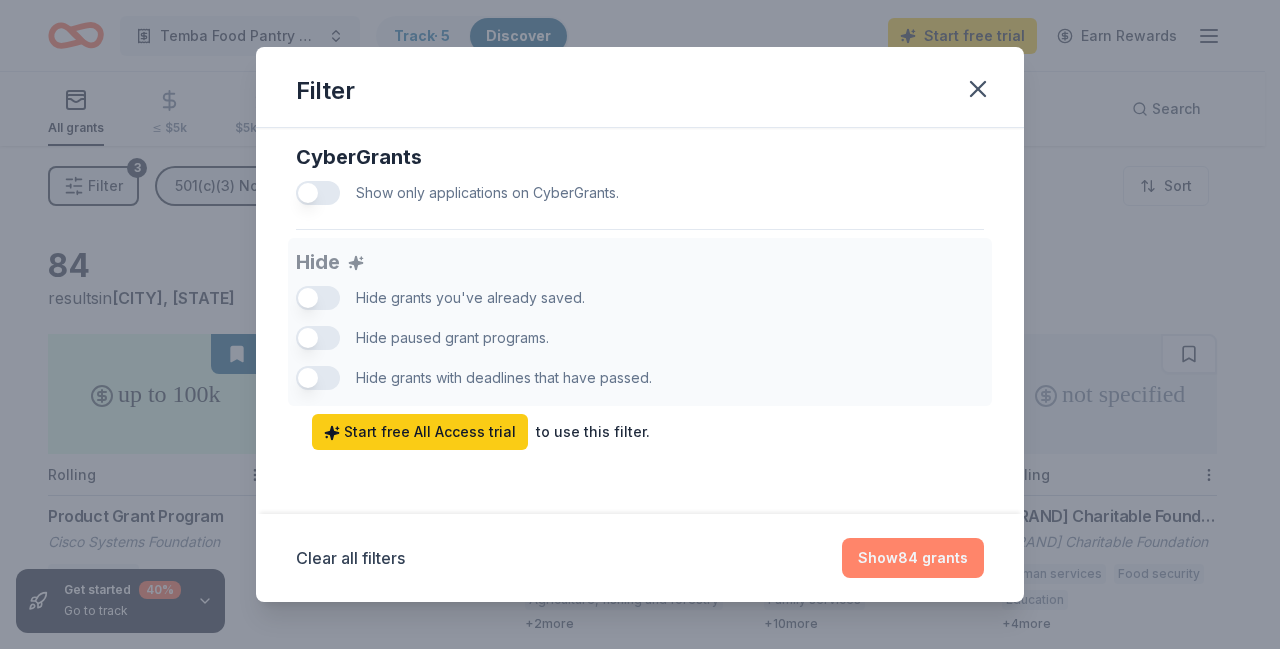click on "Show  84   grants" at bounding box center (913, 558) 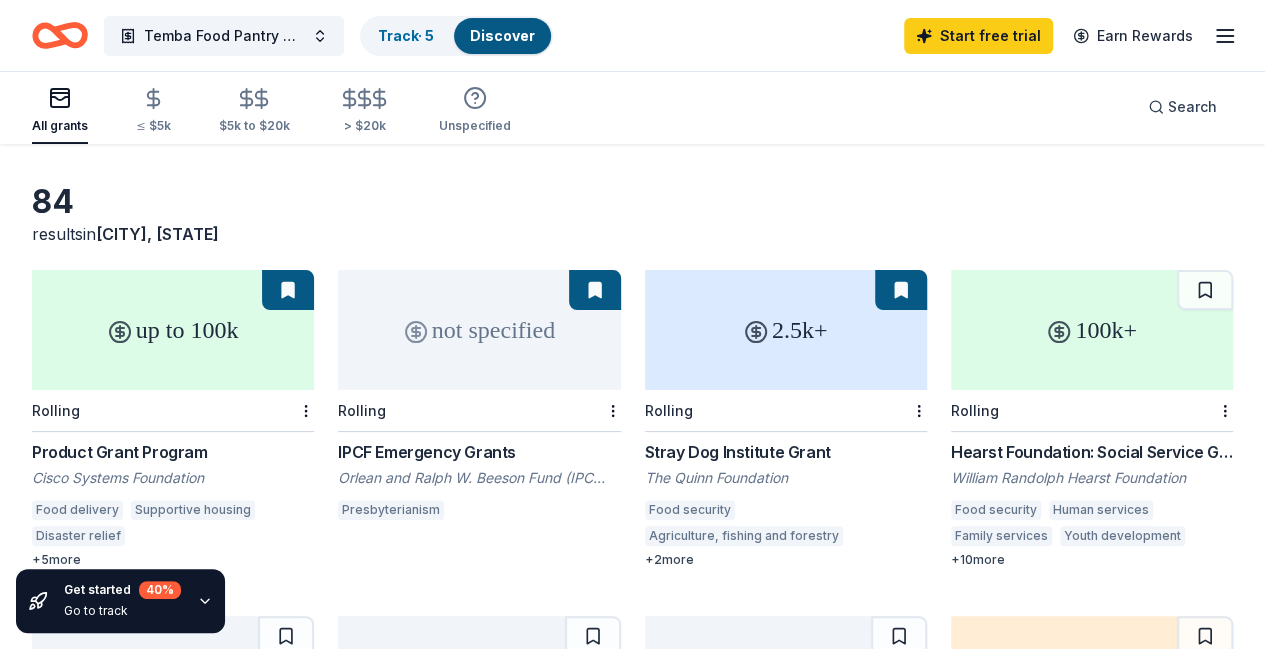 scroll, scrollTop: 62, scrollLeft: 0, axis: vertical 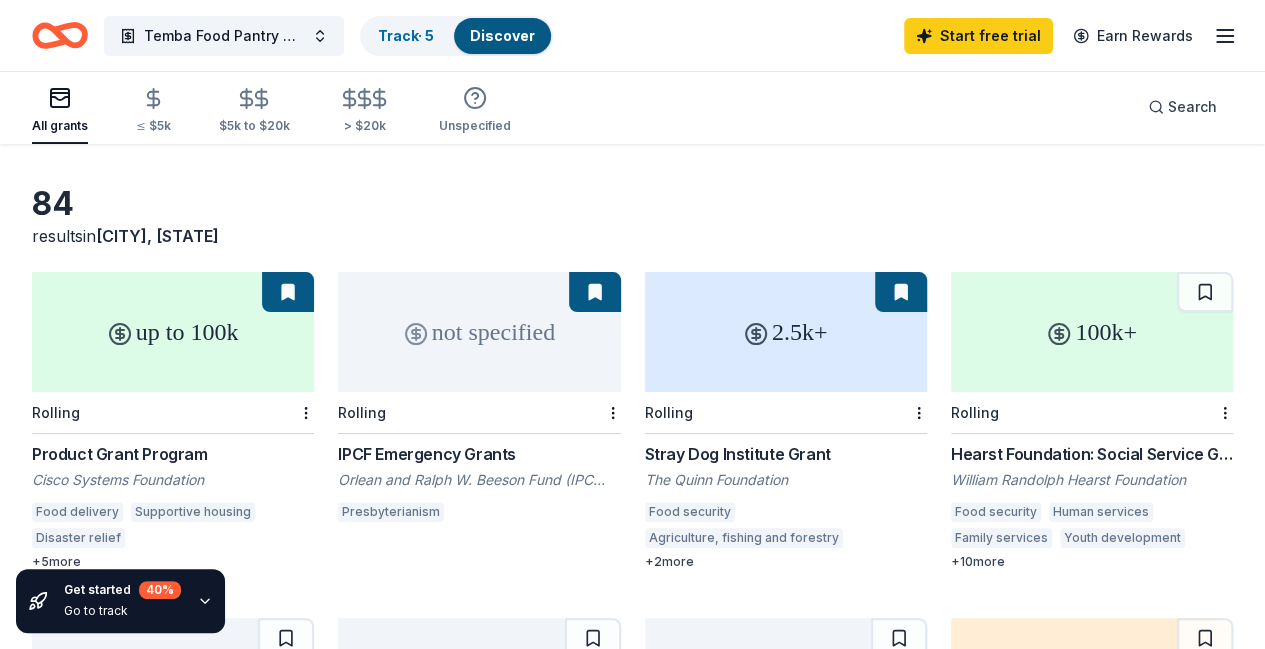 click on "up to 100k" at bounding box center (173, 332) 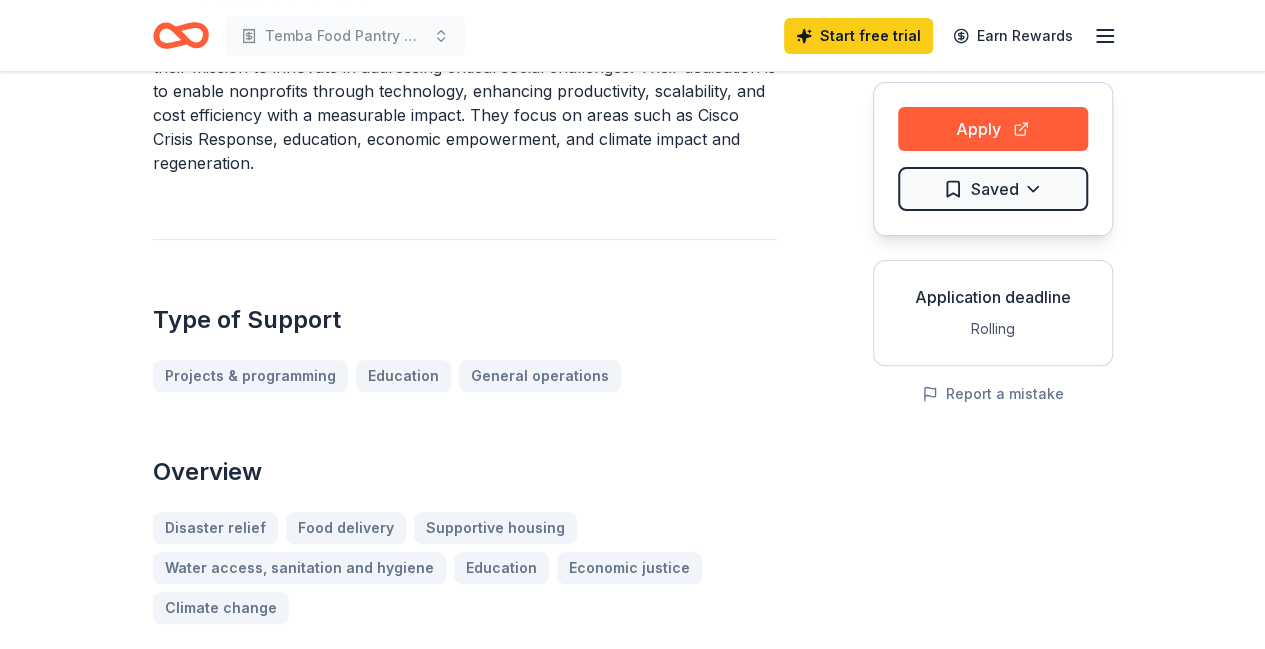 scroll, scrollTop: 0, scrollLeft: 0, axis: both 